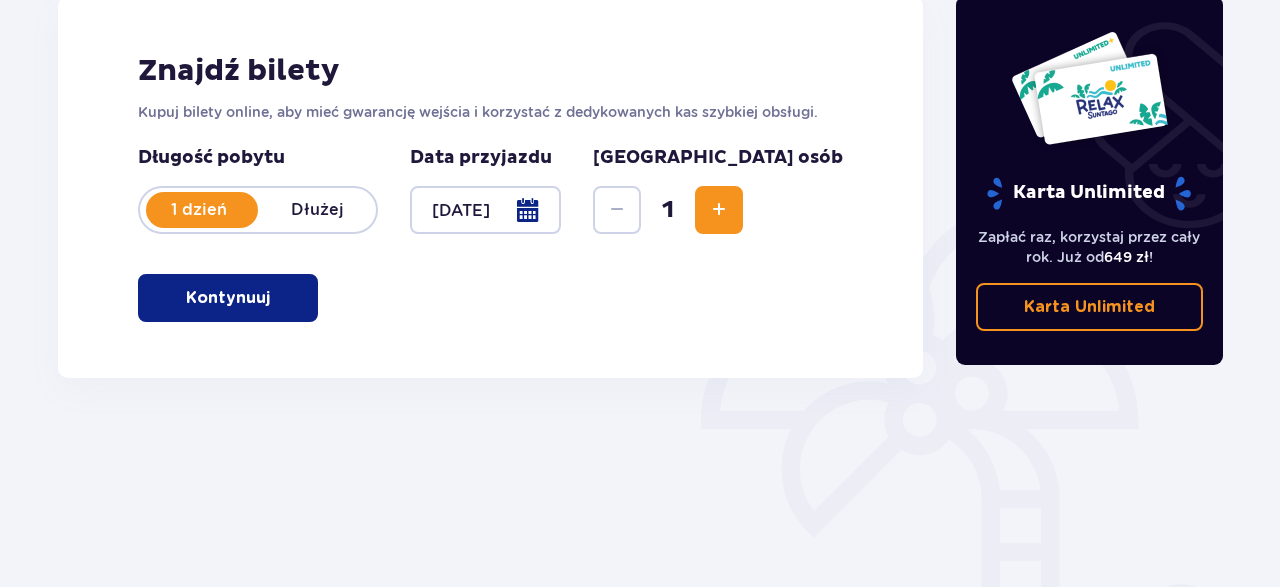 scroll, scrollTop: 432, scrollLeft: 0, axis: vertical 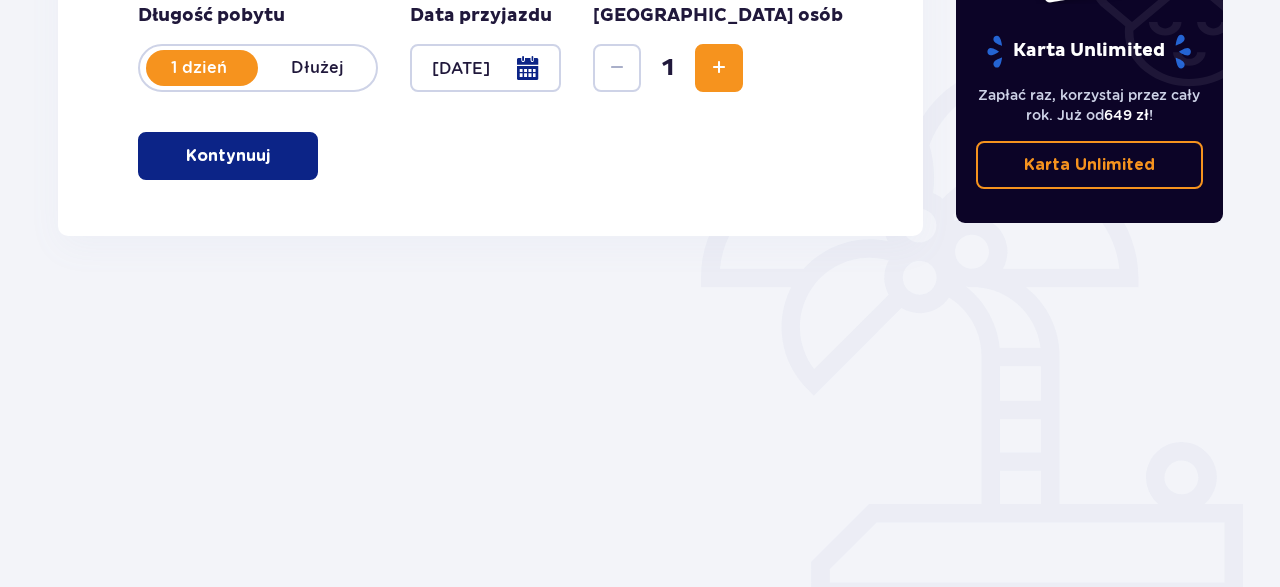 drag, startPoint x: 288, startPoint y: 149, endPoint x: 284, endPoint y: 160, distance: 11.7046995 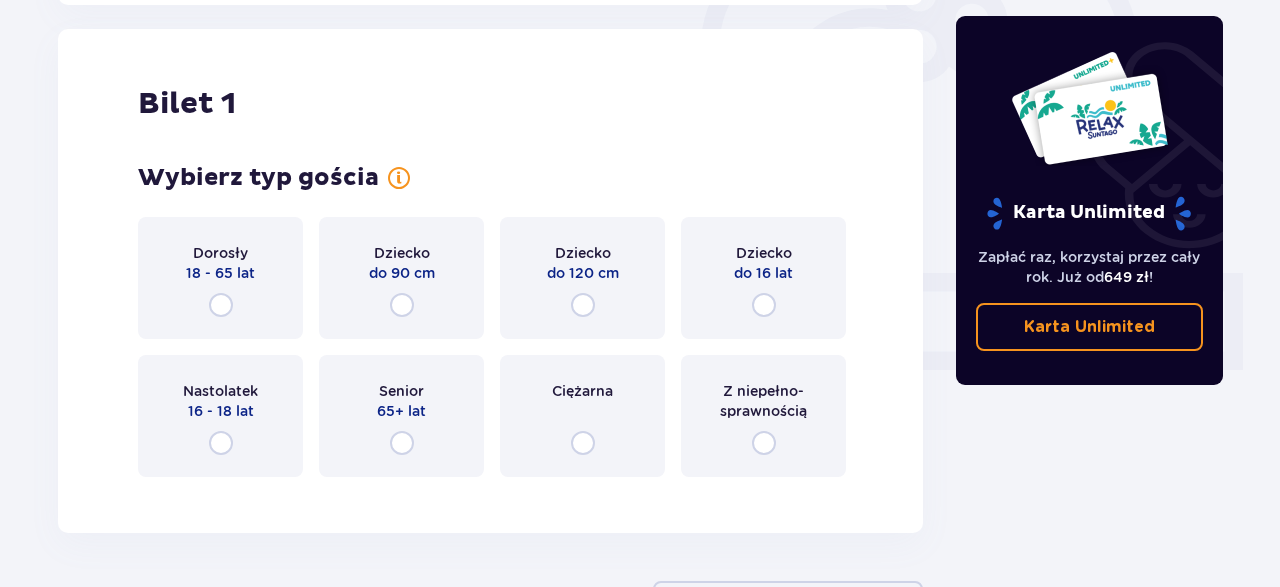 scroll, scrollTop: 668, scrollLeft: 0, axis: vertical 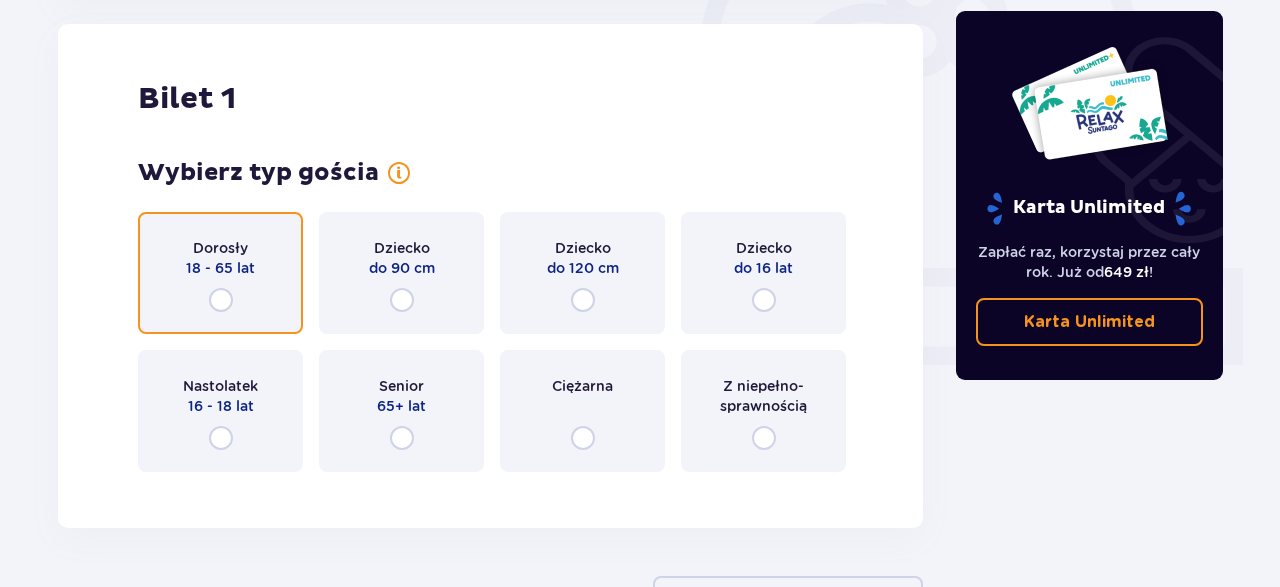 click at bounding box center [221, 300] 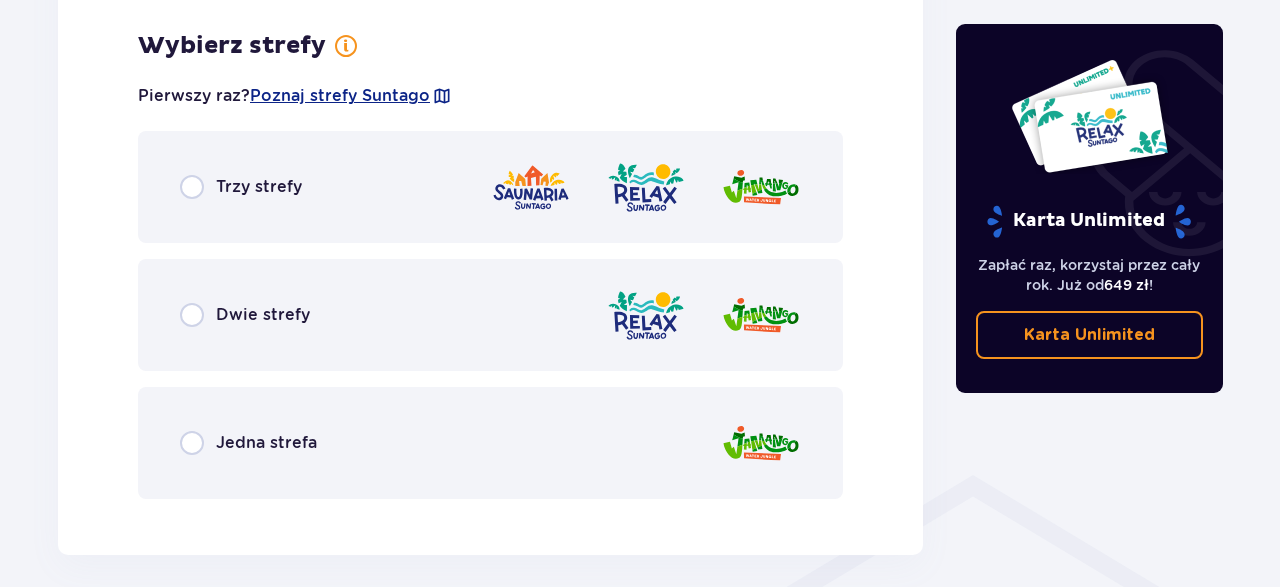 scroll, scrollTop: 1156, scrollLeft: 0, axis: vertical 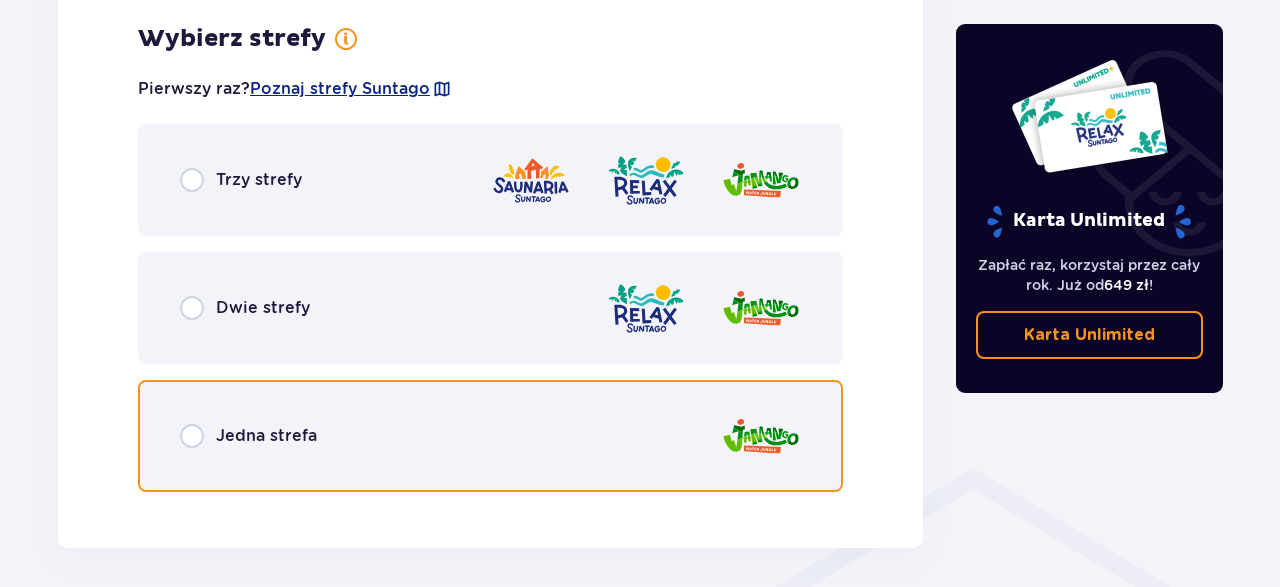 click at bounding box center (192, 436) 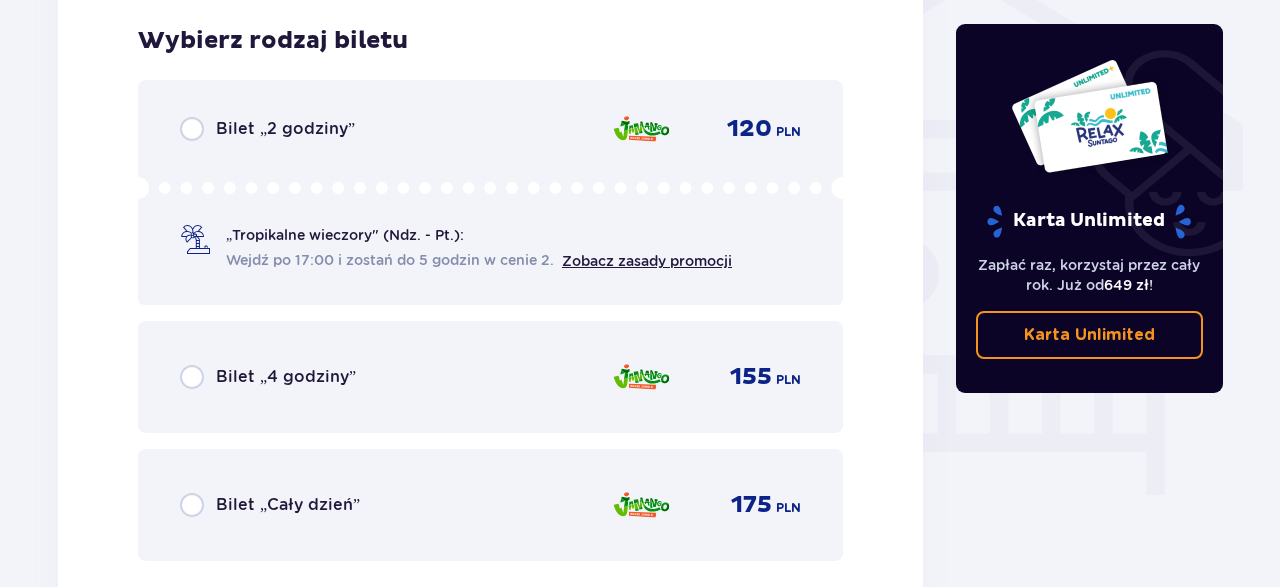 scroll, scrollTop: 1668, scrollLeft: 0, axis: vertical 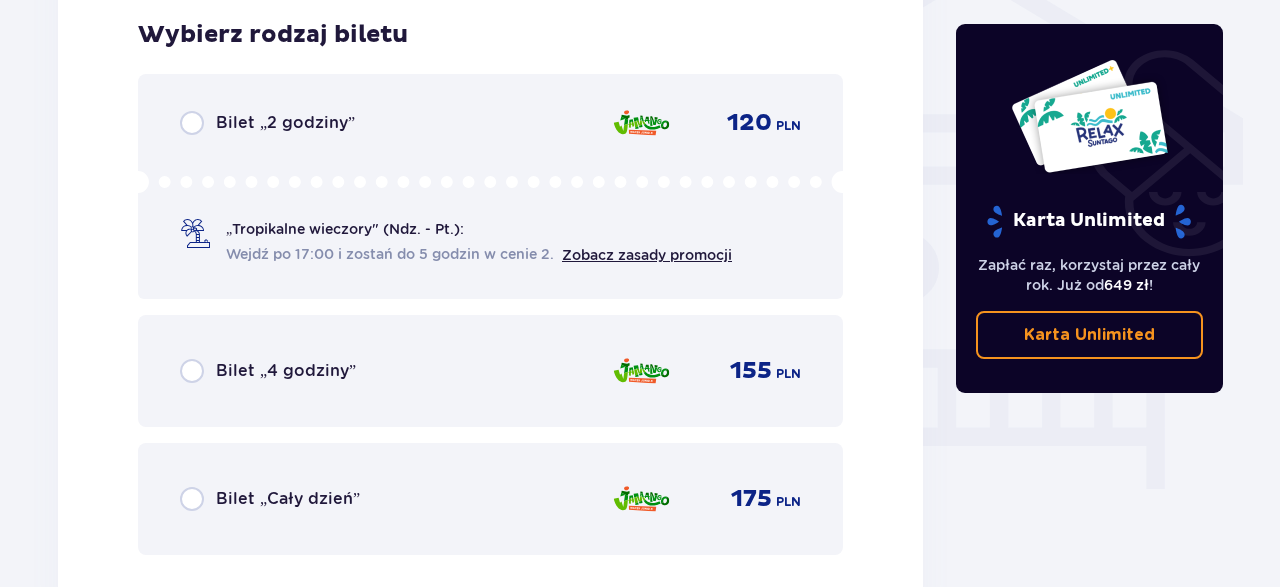 click on "Wejdź po 17:00 i zostań do 5 godzin w cenie 2." at bounding box center [390, 254] 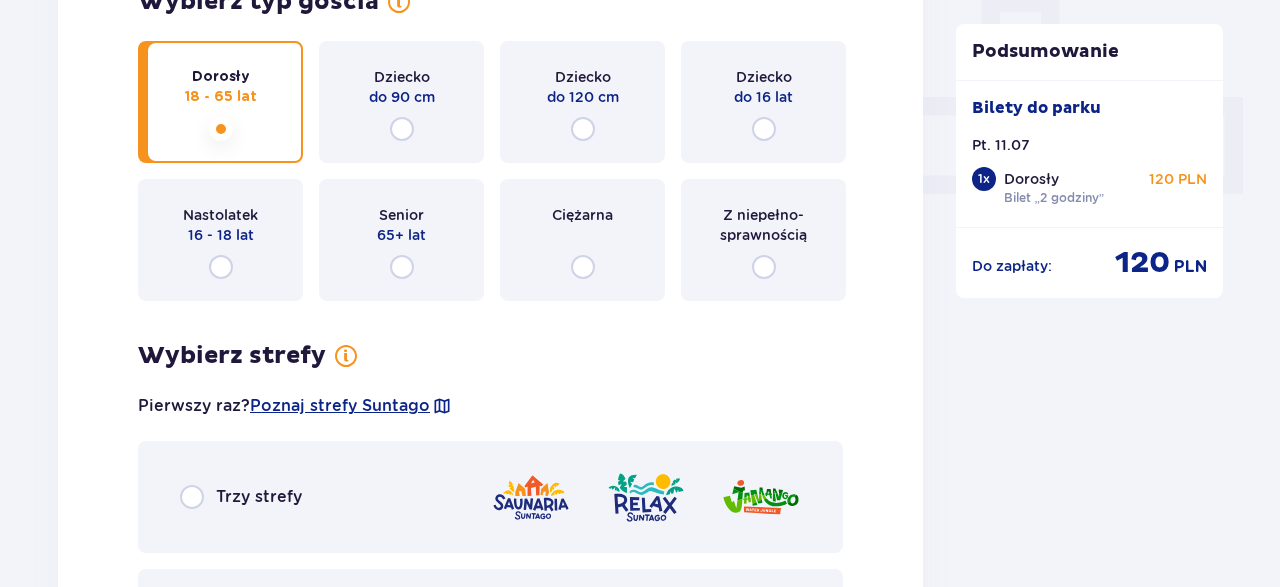 scroll, scrollTop: 656, scrollLeft: 0, axis: vertical 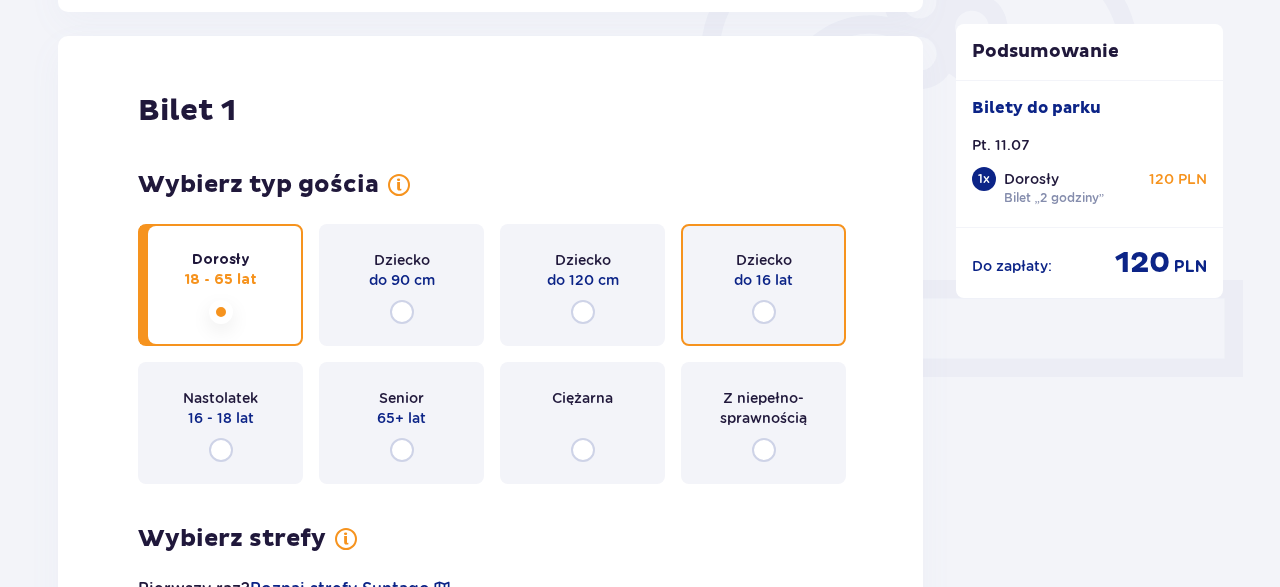 click at bounding box center (764, 312) 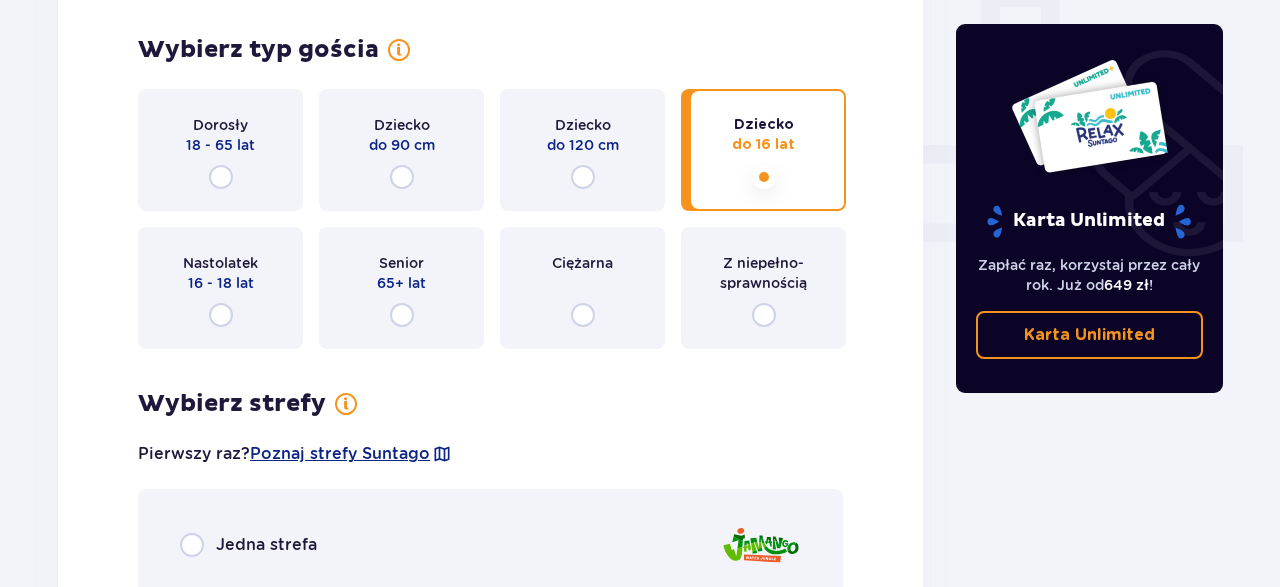 scroll, scrollTop: 1076, scrollLeft: 0, axis: vertical 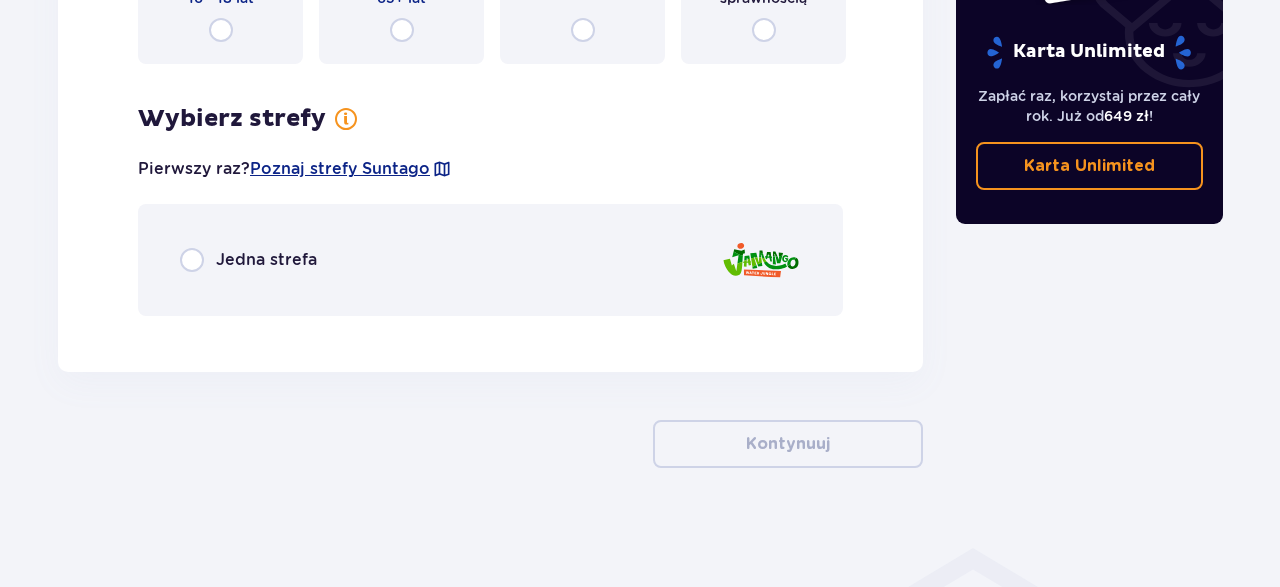 drag, startPoint x: 222, startPoint y: 265, endPoint x: 325, endPoint y: 309, distance: 112.00446 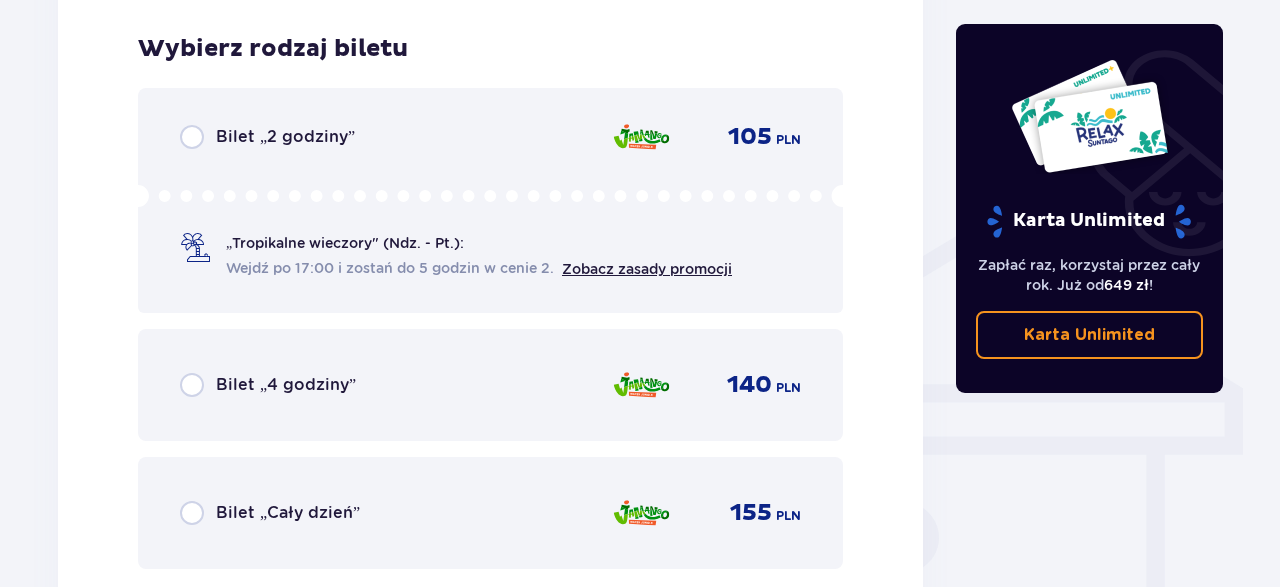 scroll, scrollTop: 1408, scrollLeft: 0, axis: vertical 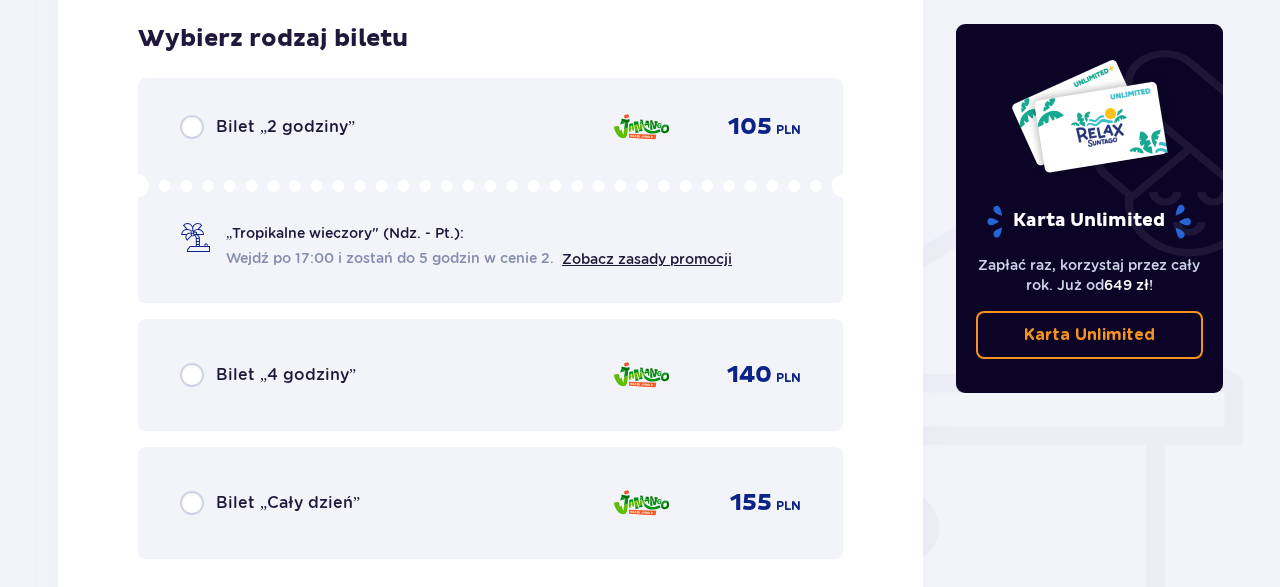 click on "Wejdź po 17:00 i zostań do 5 godzin w cenie 2." at bounding box center (390, 258) 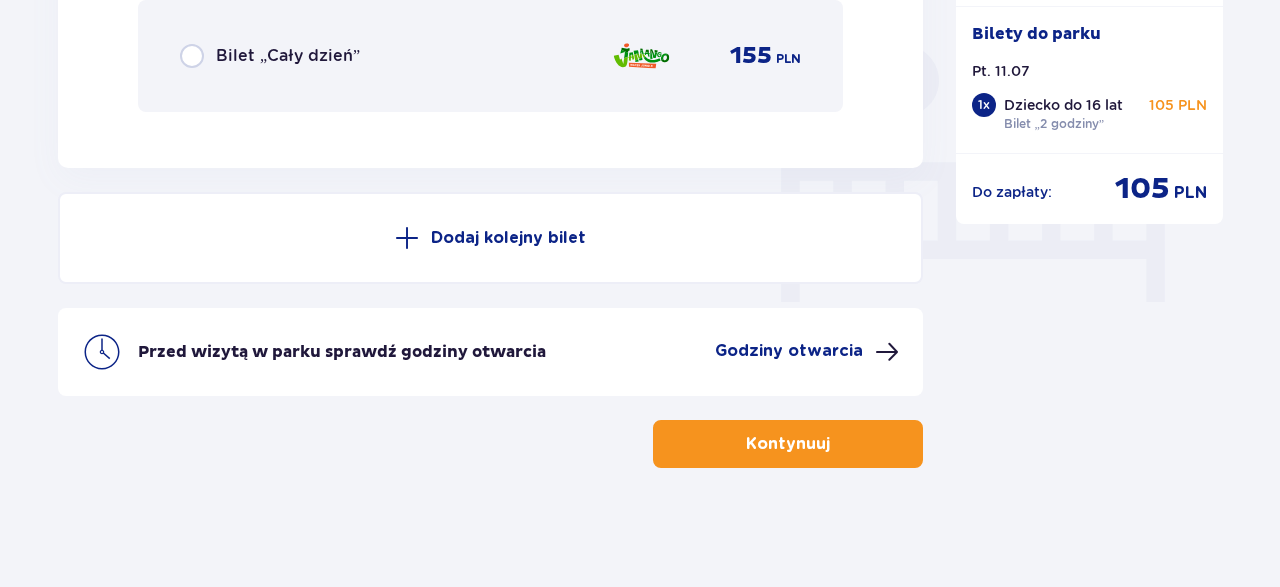 scroll, scrollTop: 1856, scrollLeft: 0, axis: vertical 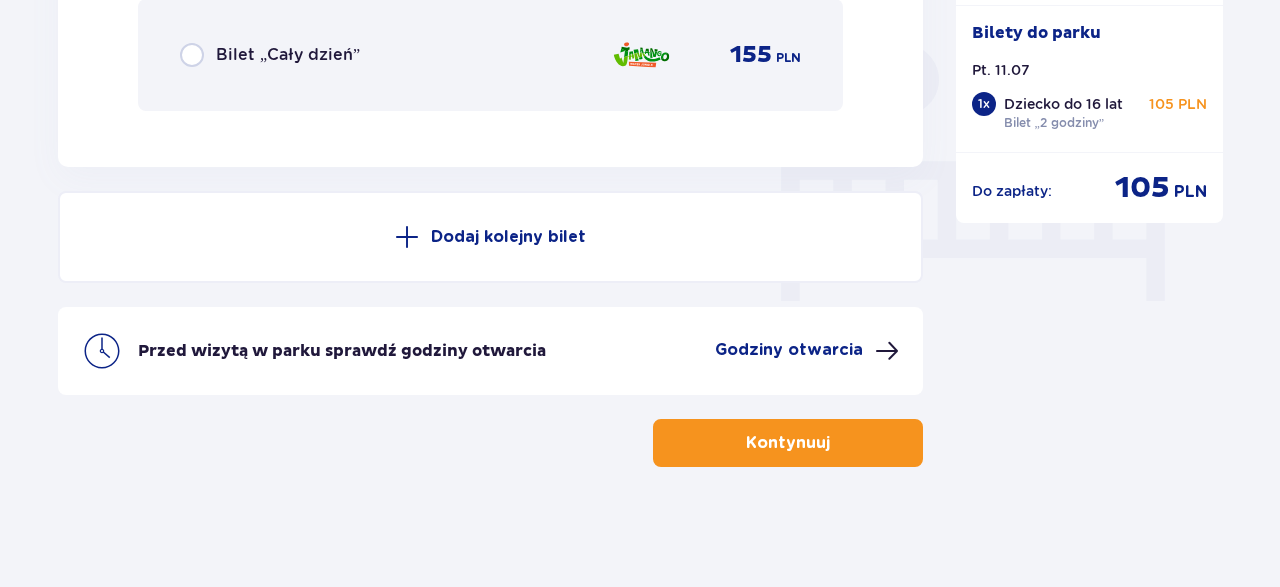 click on "Kontynuuj" at bounding box center [788, 443] 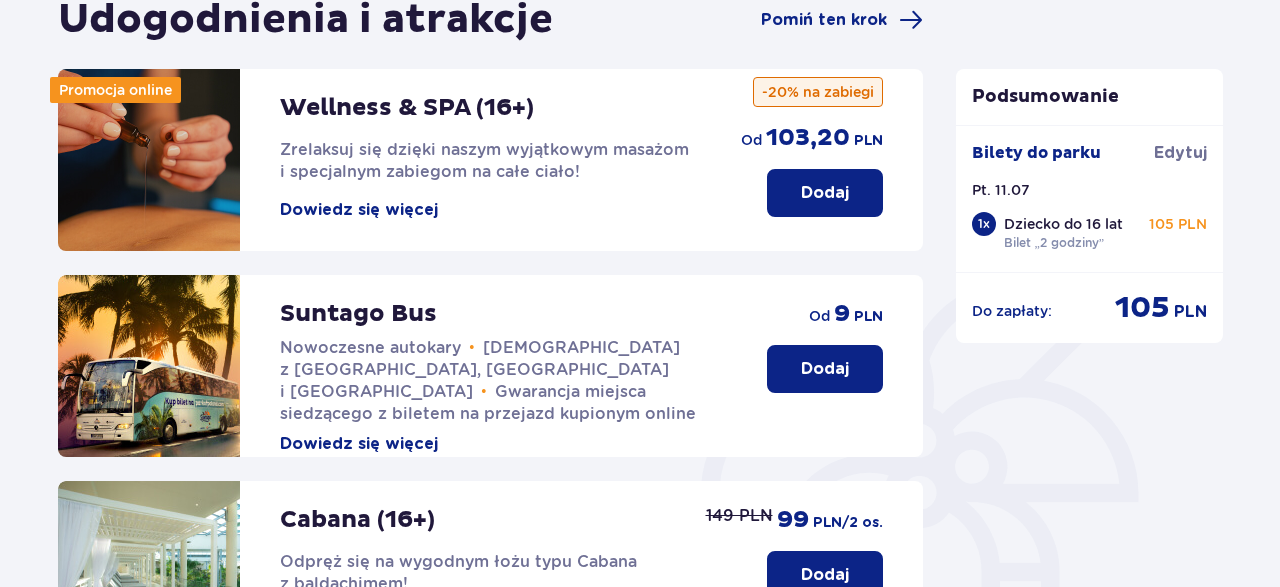scroll, scrollTop: 0, scrollLeft: 0, axis: both 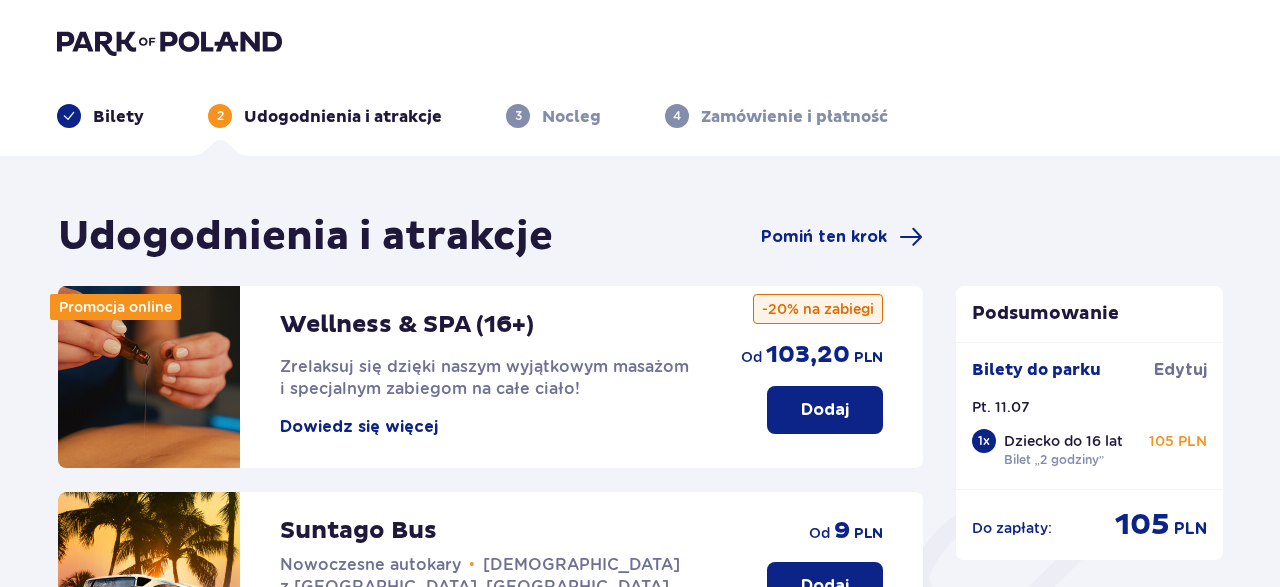 click on "Bilety" at bounding box center (118, 117) 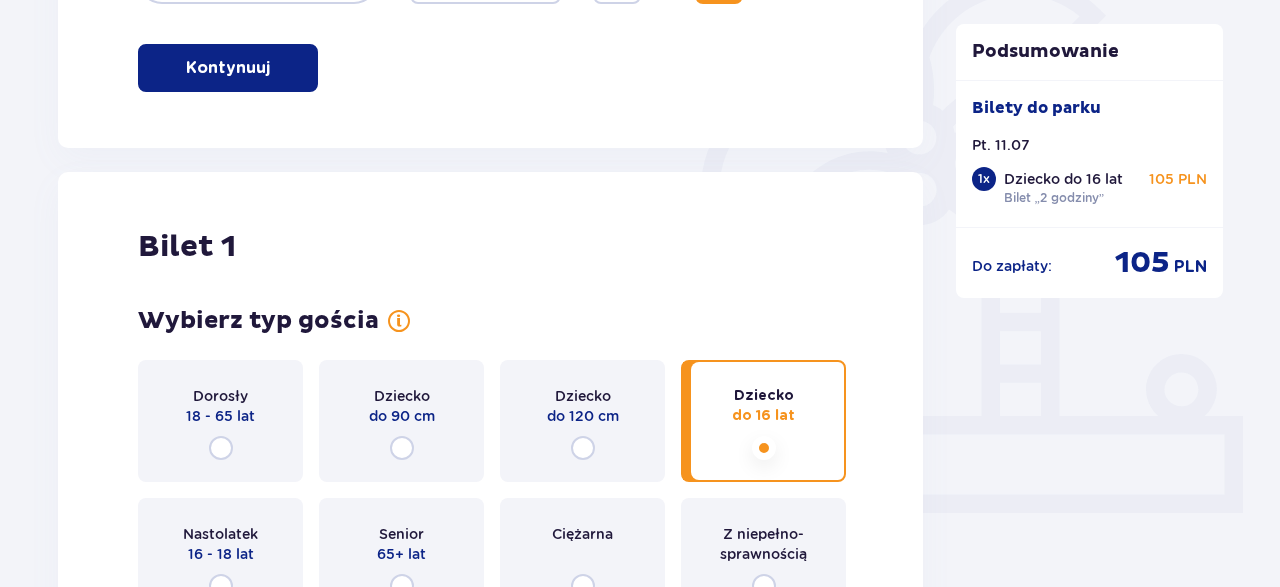 scroll, scrollTop: 624, scrollLeft: 0, axis: vertical 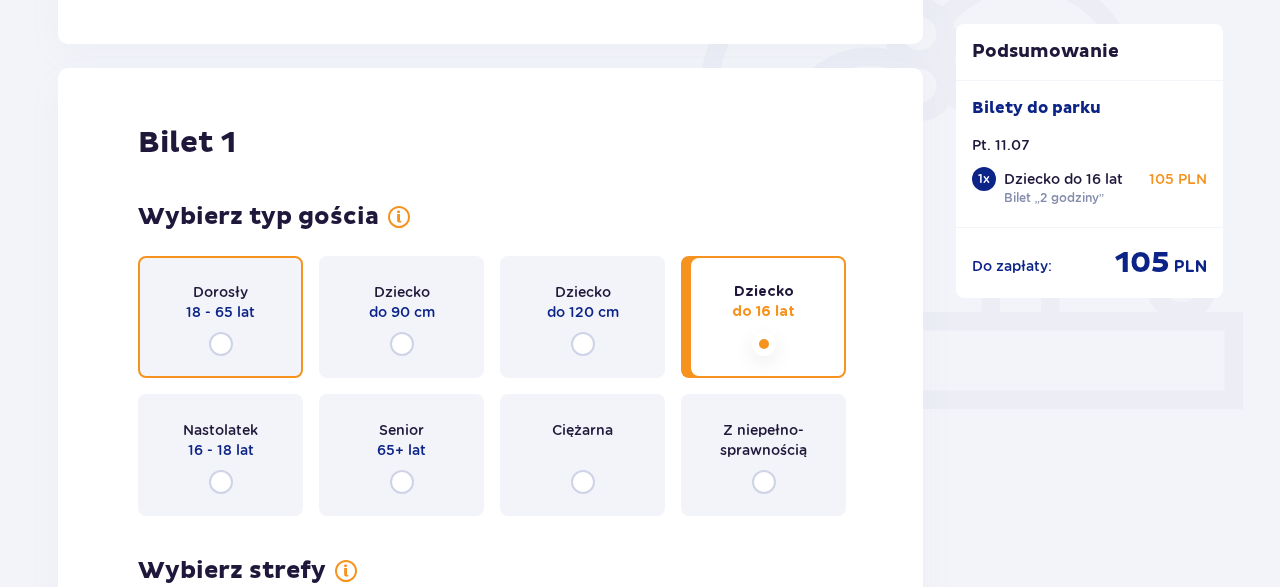 click at bounding box center [221, 344] 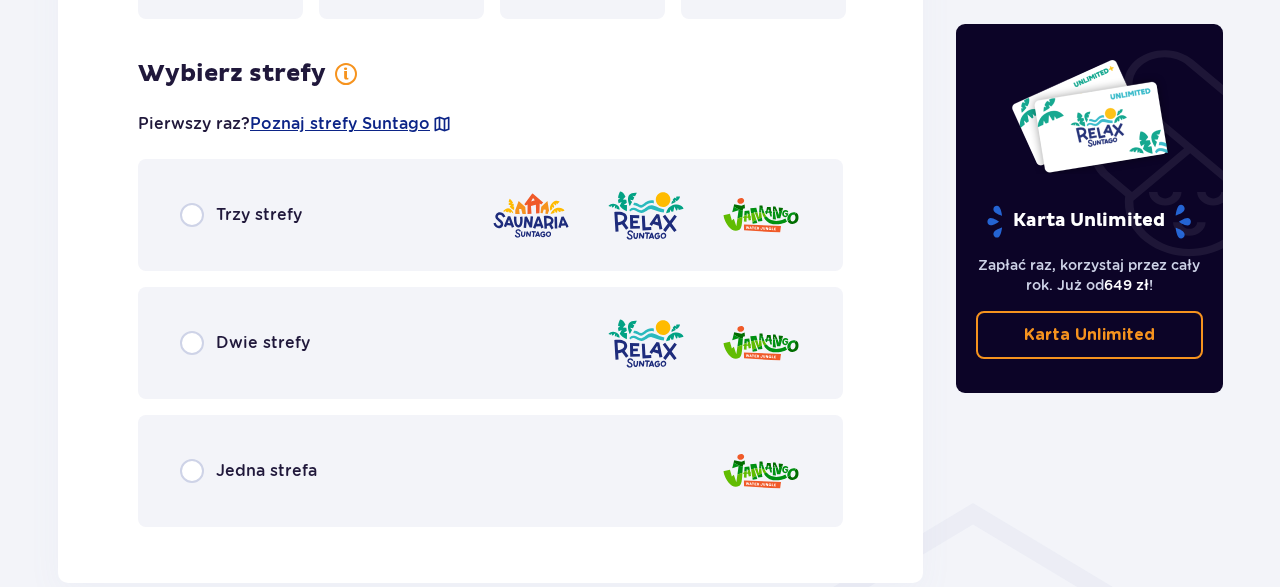 scroll, scrollTop: 1156, scrollLeft: 0, axis: vertical 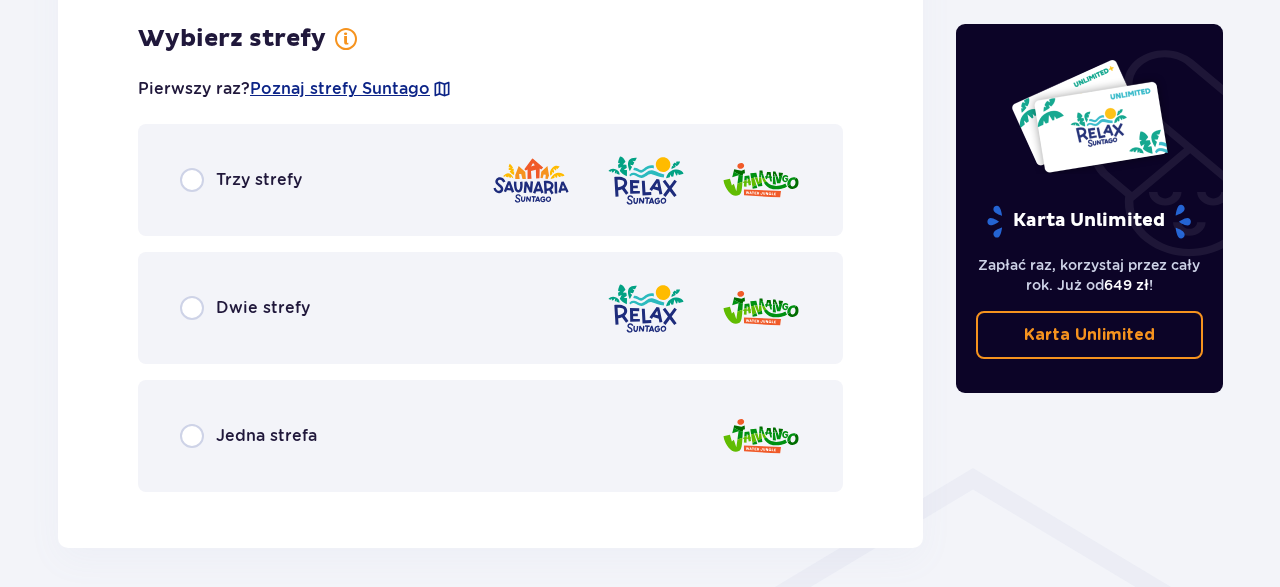 click on "Jedna strefa" at bounding box center (266, 436) 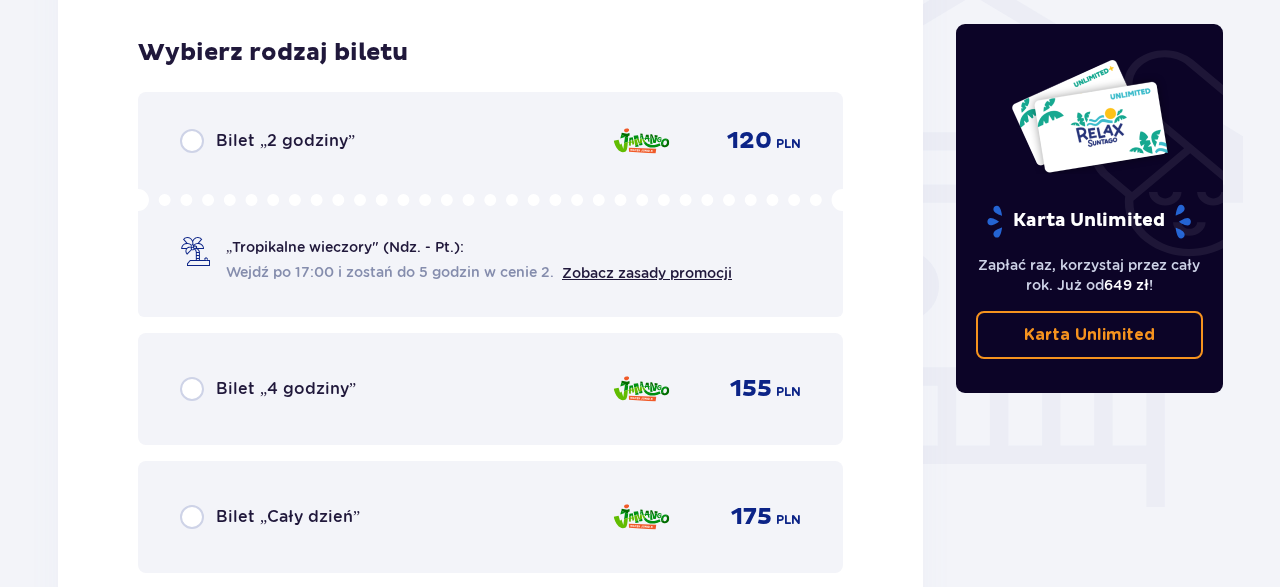 scroll, scrollTop: 1664, scrollLeft: 0, axis: vertical 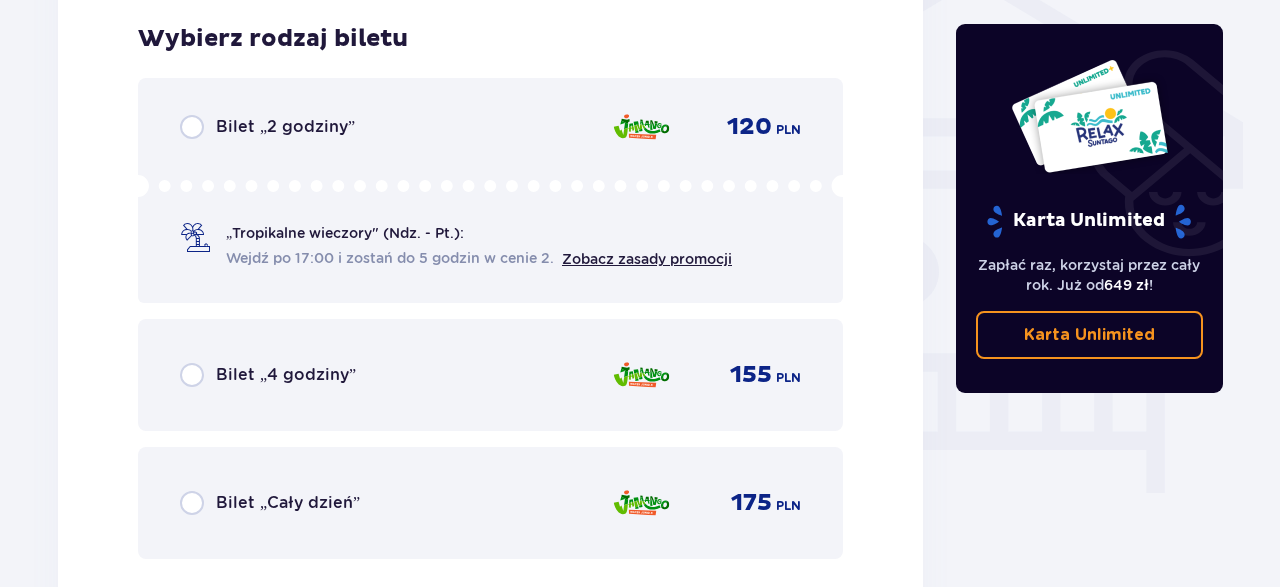 click on "Wejdź po 17:00 i zostań do 5 godzin w cenie 2." at bounding box center [390, 258] 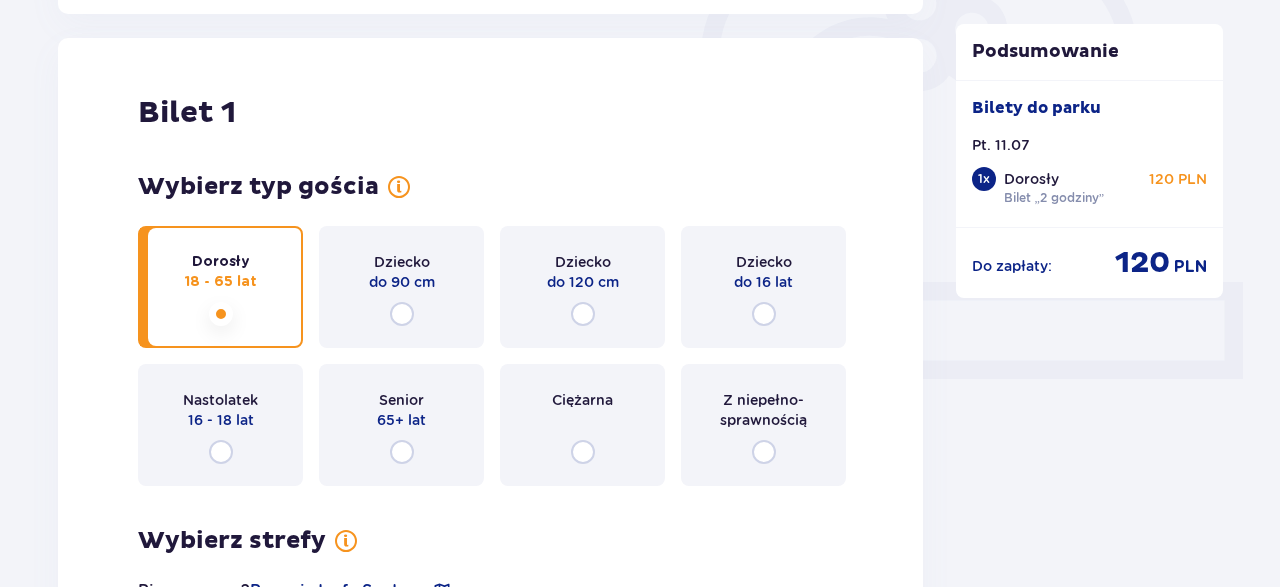 scroll, scrollTop: 656, scrollLeft: 0, axis: vertical 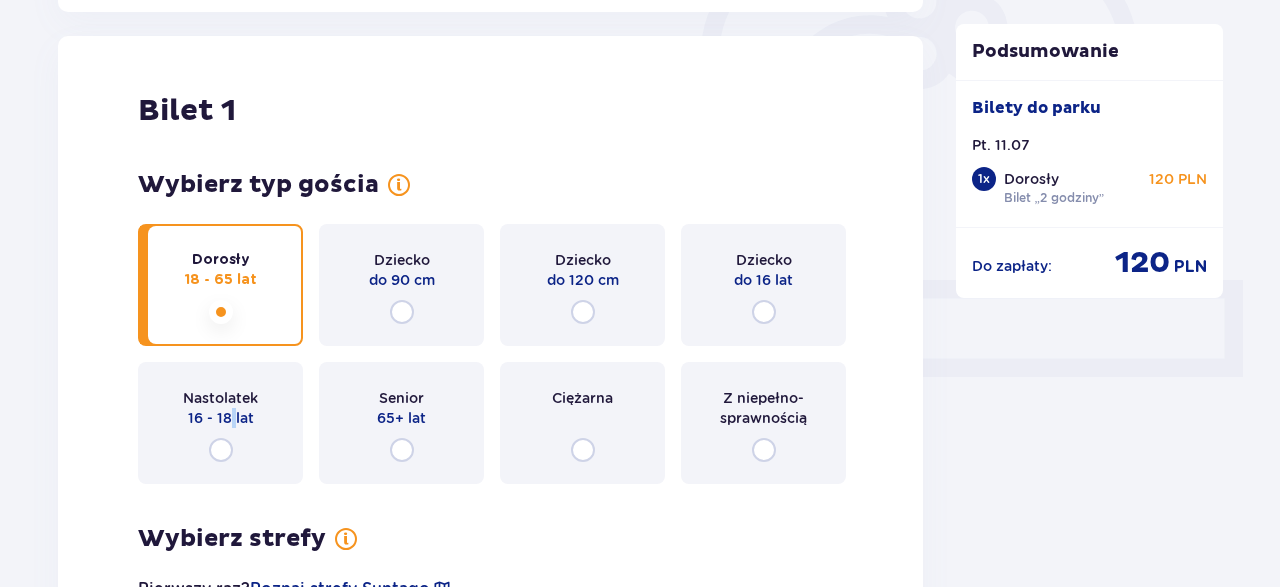click on "Nastolatek 16 - 18 lat" at bounding box center (220, 423) 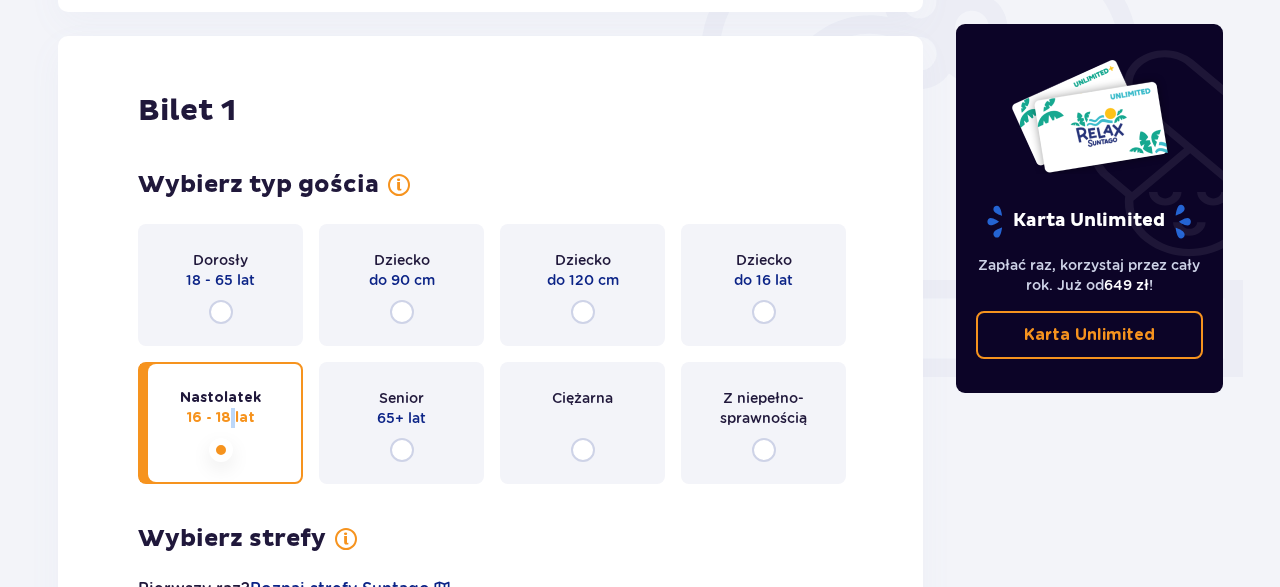 scroll, scrollTop: 1156, scrollLeft: 0, axis: vertical 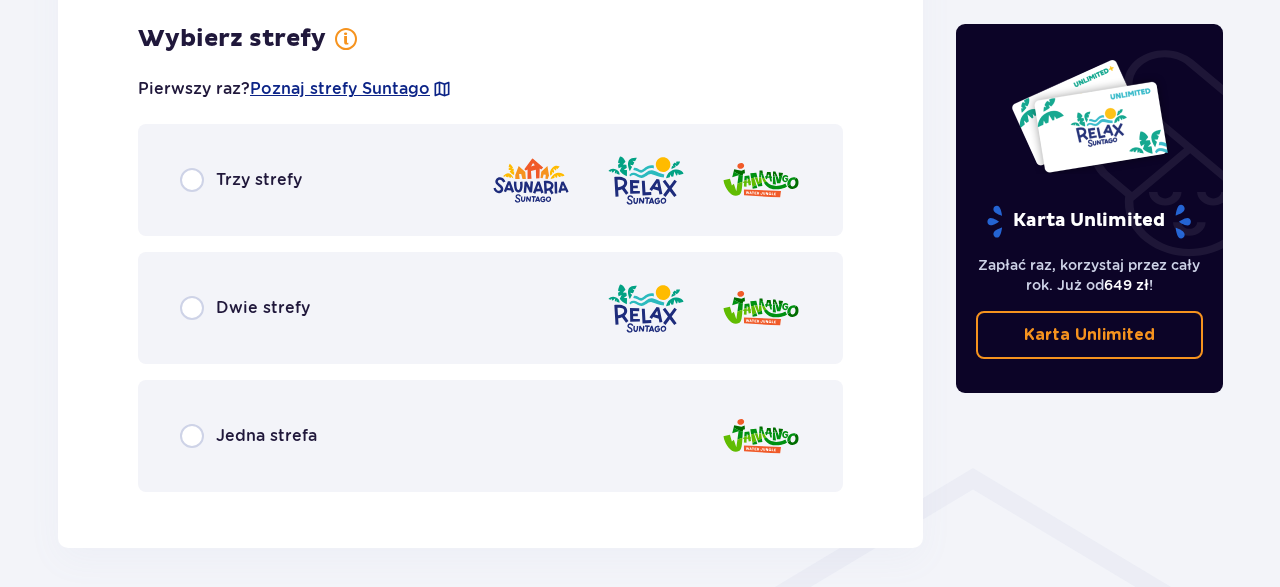 click on "Jedna strefa" at bounding box center [490, 436] 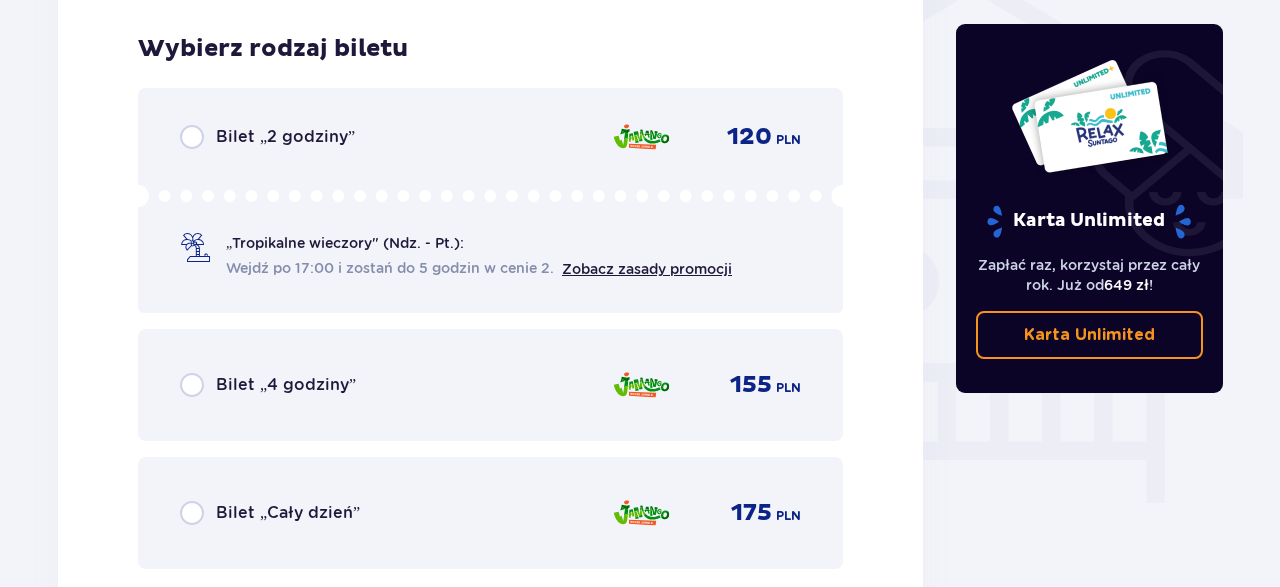 scroll, scrollTop: 1664, scrollLeft: 0, axis: vertical 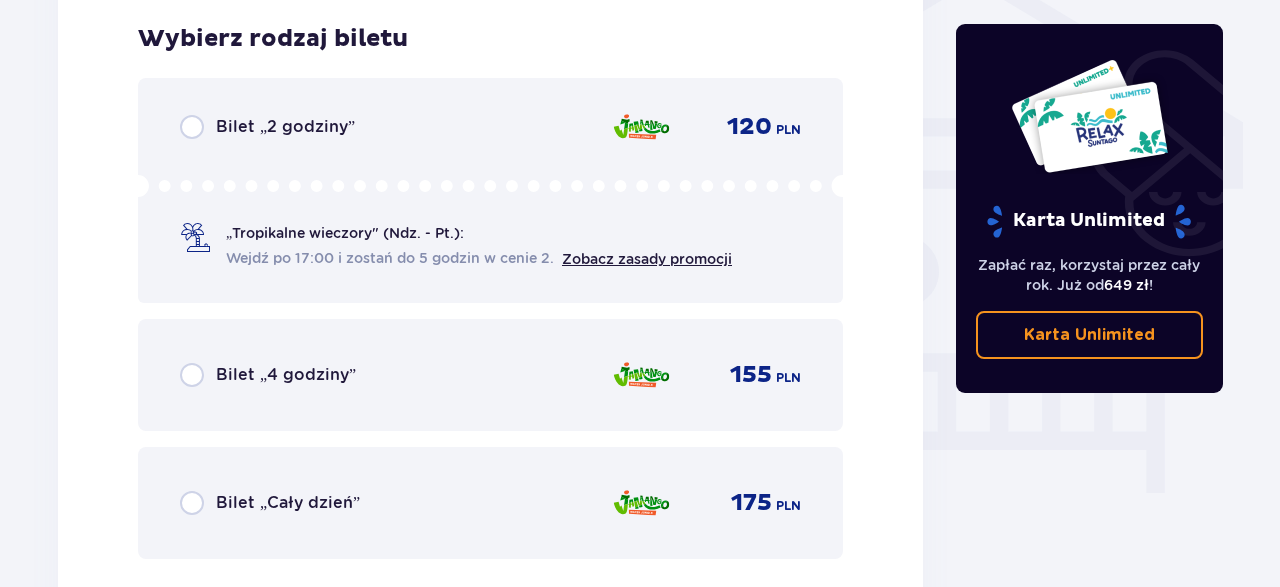 click on "„Tropikalne wieczory" (Ndz. - Pt.):" at bounding box center (345, 233) 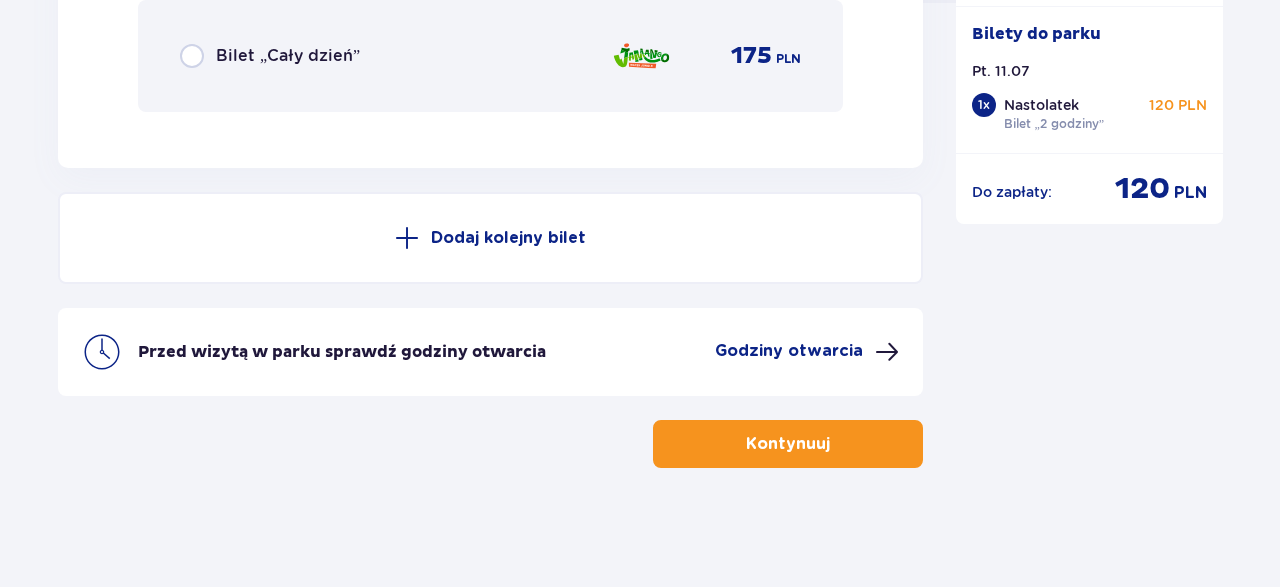 scroll, scrollTop: 2112, scrollLeft: 0, axis: vertical 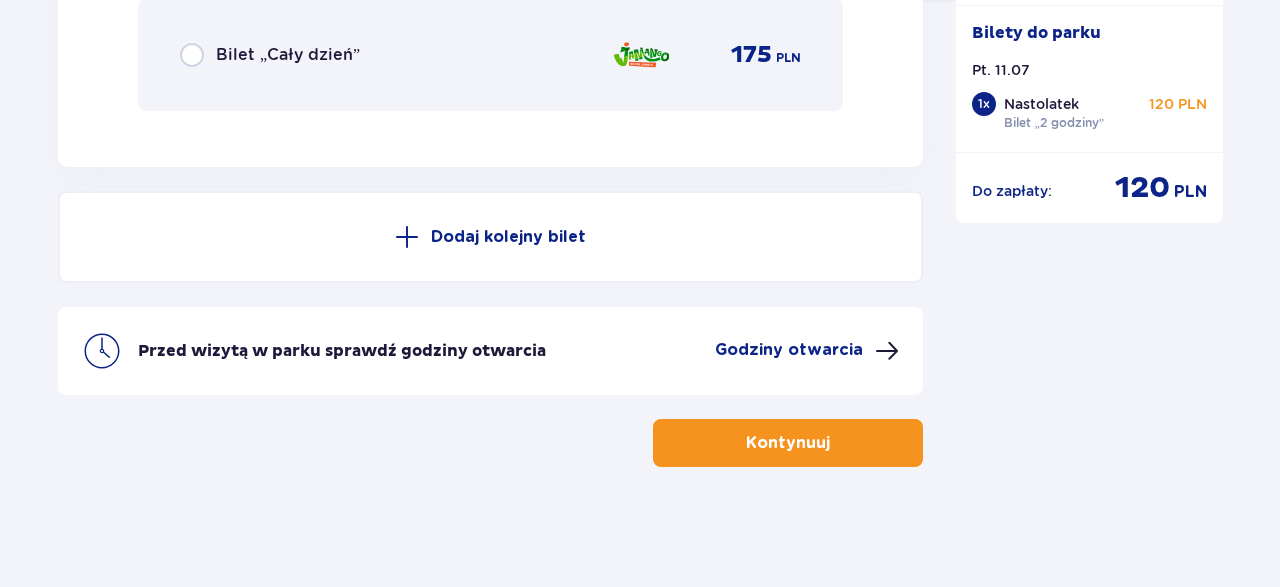 click on "Kontynuuj" at bounding box center (788, 443) 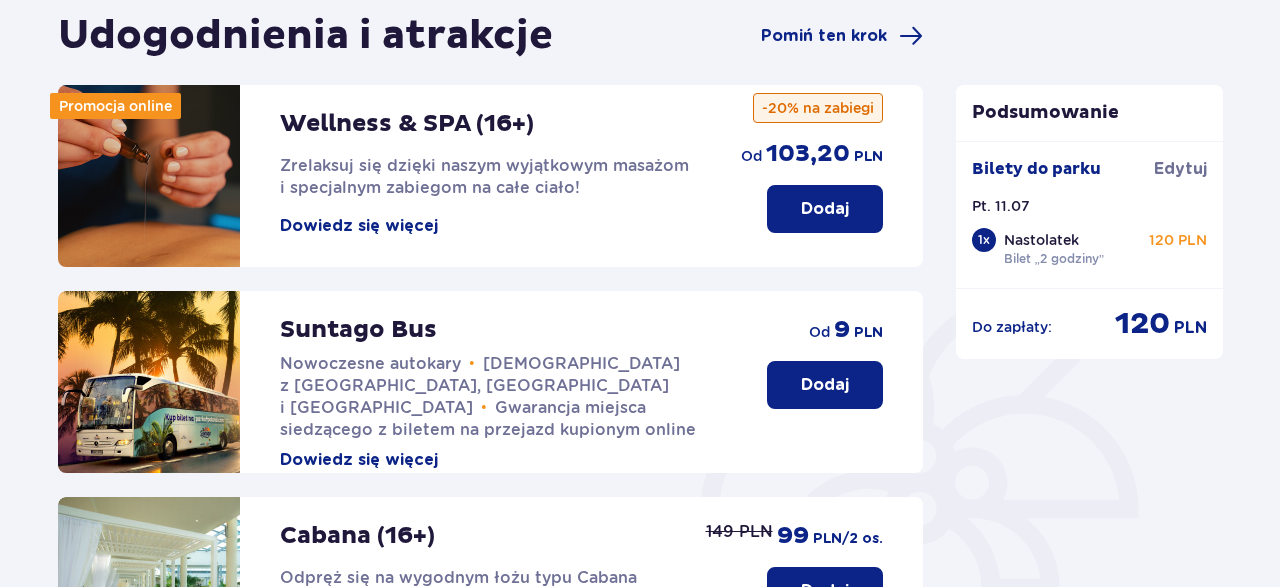 scroll, scrollTop: 0, scrollLeft: 0, axis: both 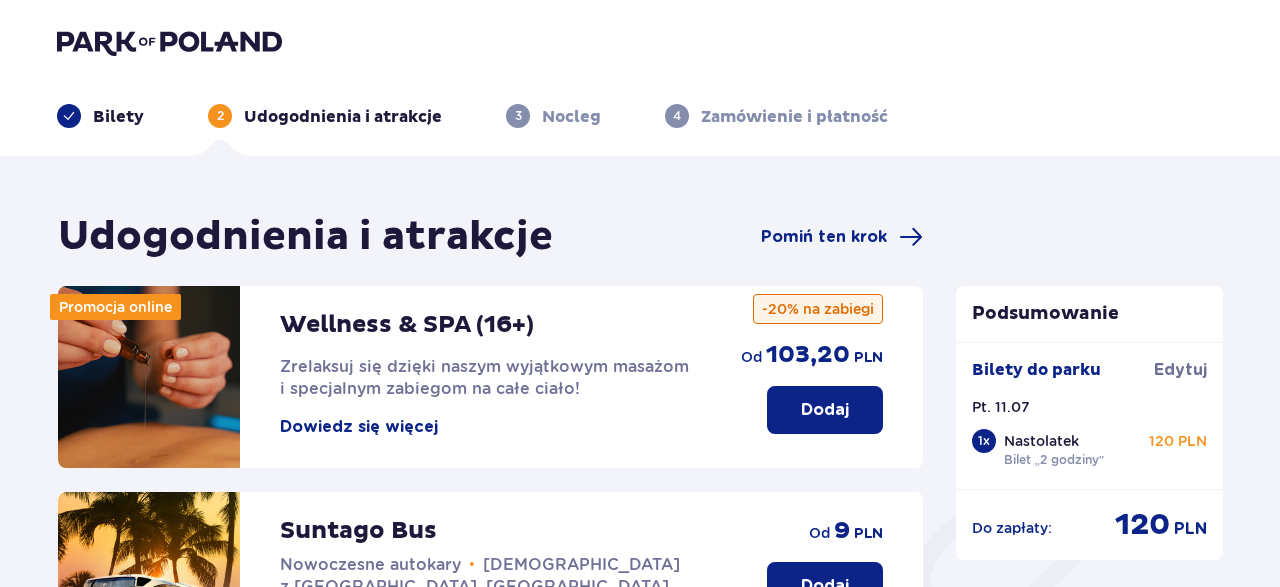 drag, startPoint x: 89, startPoint y: 114, endPoint x: 211, endPoint y: 140, distance: 124.73973 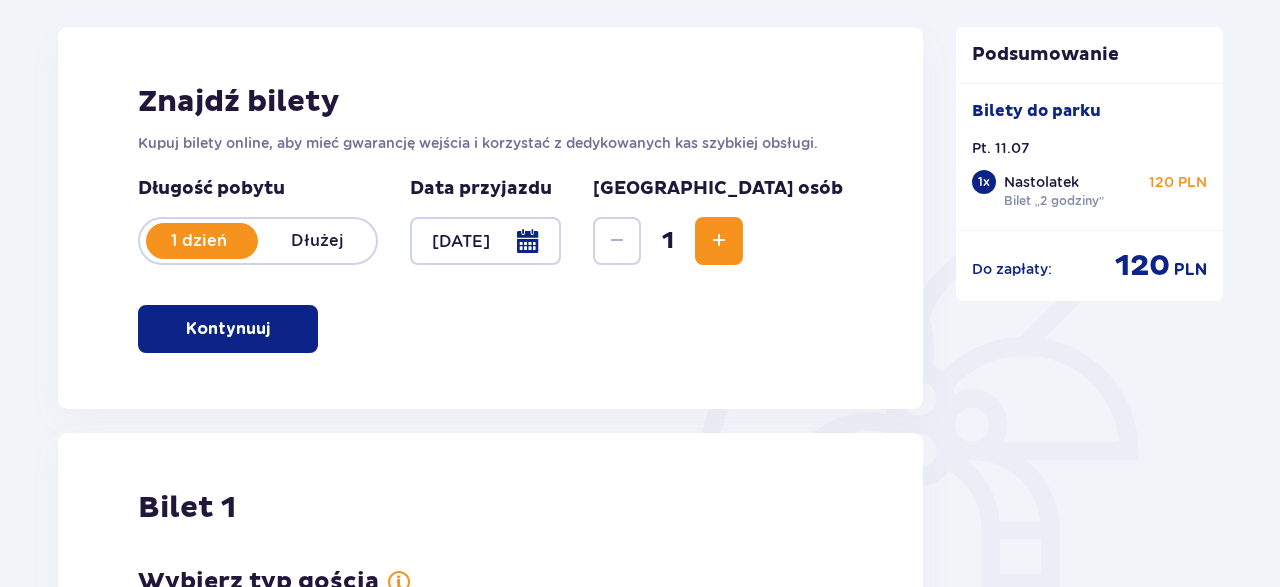 scroll, scrollTop: 312, scrollLeft: 0, axis: vertical 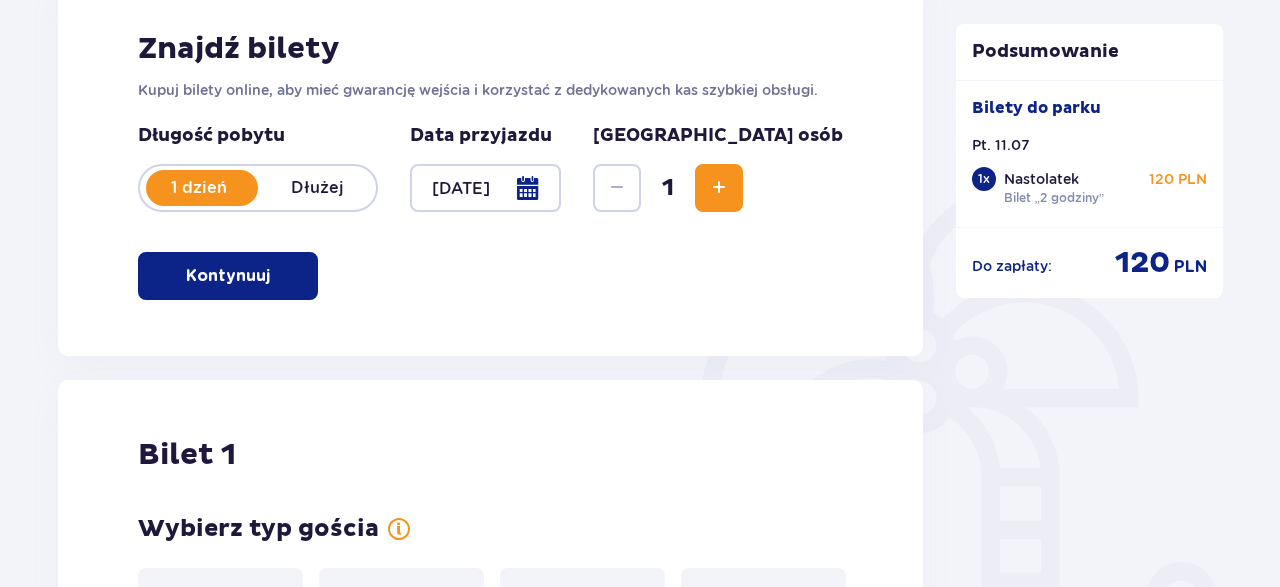 click at bounding box center [719, 188] 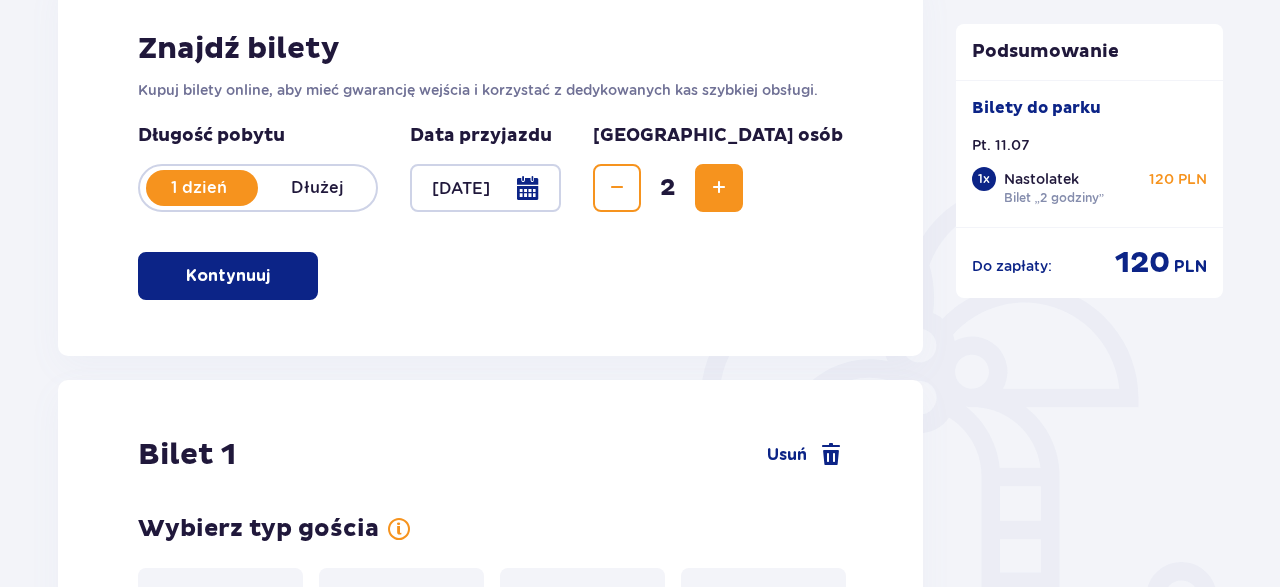 click on "Bilety Pomiń ten krok Znajdź bilety Kupuj bilety online, aby mieć gwarancję wejścia i korzystać z dedykowanych kas szybkiej obsługi. Długość pobytu 1 dzień Dłużej Data przyjazdu [DATE] Liczba osób 2 Kontynuuj Bilet   1 Usuń Wybierz typ gościa Dorosły 18 - 65 lat Dziecko do 90 cm Dziecko do 120 cm Dziecko do 16 lat Nastolatek 16 - 18 lat Senior 65+ lat Ciężarna Z niepełno­sprawnością Wybierz strefy Pierwszy raz?  Poznaj strefy Suntago Trzy strefy Dwie strefy Jedna strefa Wybierz rodzaj biletu Bilet „2 godziny” 120 PLN „Tropikalne wieczory" (Ndz. - Pt.): Wejdź po 17:00 i zostań do 5 godzin w cenie 2. Zobacz zasady promocji Bilet „4 godziny” 155 PLN Bilet „Cały dzień” 175 PLN Bilet   2 Usuń Wybierz typ gościa Dorosły 18 - 65 lat Dziecko do 90 cm Dziecko do 120 cm Dziecko do 16 lat Nastolatek 16 - 18 lat Senior 65+ lat Ciężarna Z niepełno­sprawnością Kontynuuj" at bounding box center (490, 1245) 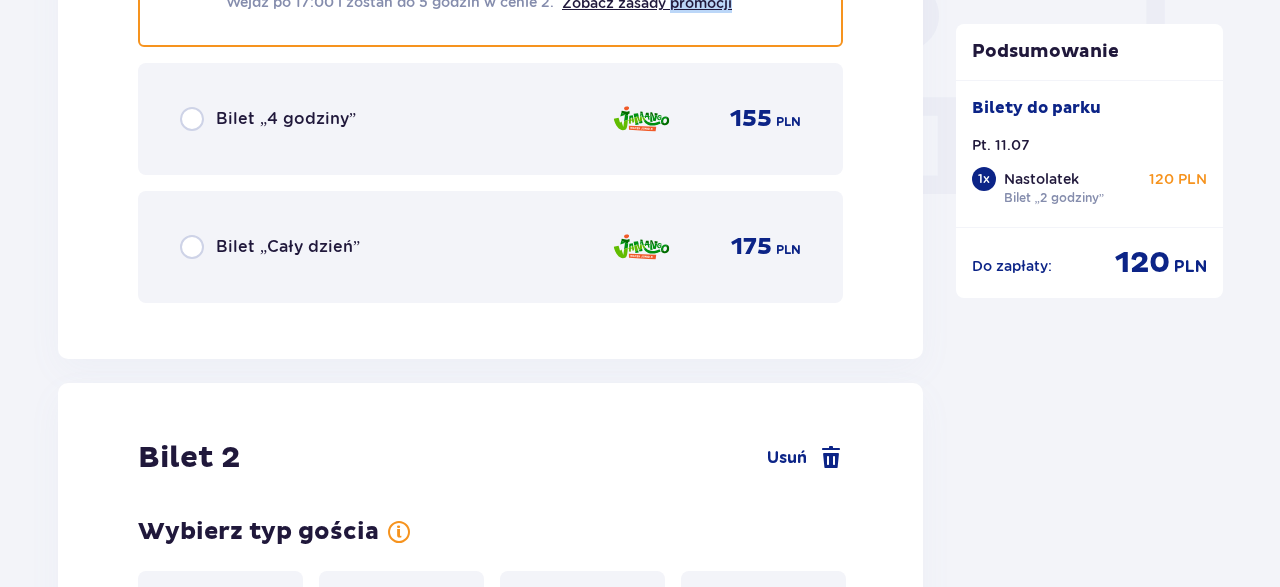 click on "Bilet   1 Usuń Wybierz typ gościa Dorosły 18 - 65 lat Dziecko do 90 cm Dziecko do 120 cm Dziecko do 16 lat Nastolatek 16 - 18 lat Senior 65+ lat Ciężarna Z niepełno­sprawnością Wybierz strefy Pierwszy raz?  Poznaj strefy Suntago Trzy strefy Dwie strefy Jedna strefa Wybierz rodzaj biletu Bilet „2 godziny” 120 PLN „Tropikalne wieczory" (Ndz. - Pt.): Wejdź po 17:00 i zostań do 5 godzin w cenie 2. Zobacz zasady promocji Bilet „4 godziny” 155 PLN Bilet „Cały dzień” 175 PLN" at bounding box center (490, -435) 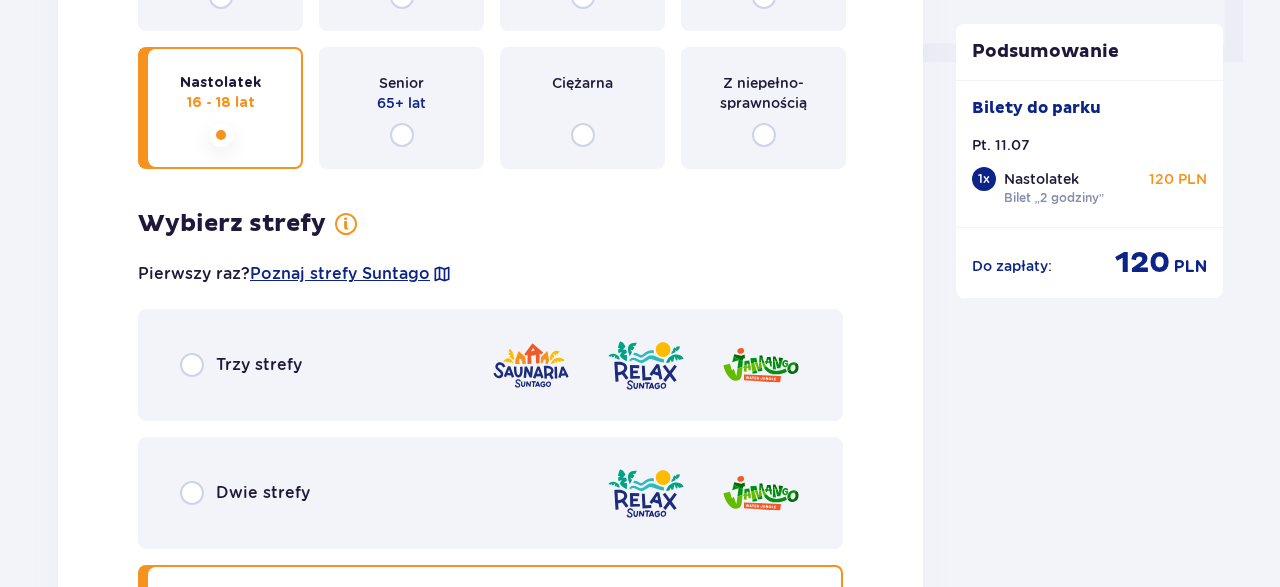scroll, scrollTop: 927, scrollLeft: 0, axis: vertical 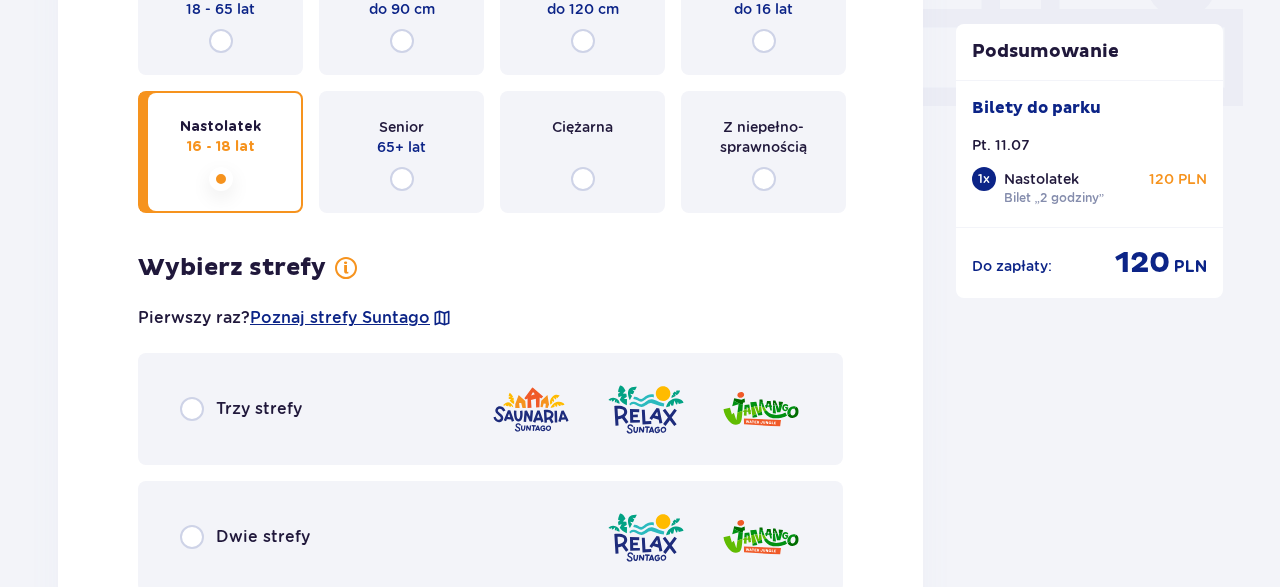 click on "Dziecko do 16 lat" at bounding box center (763, 14) 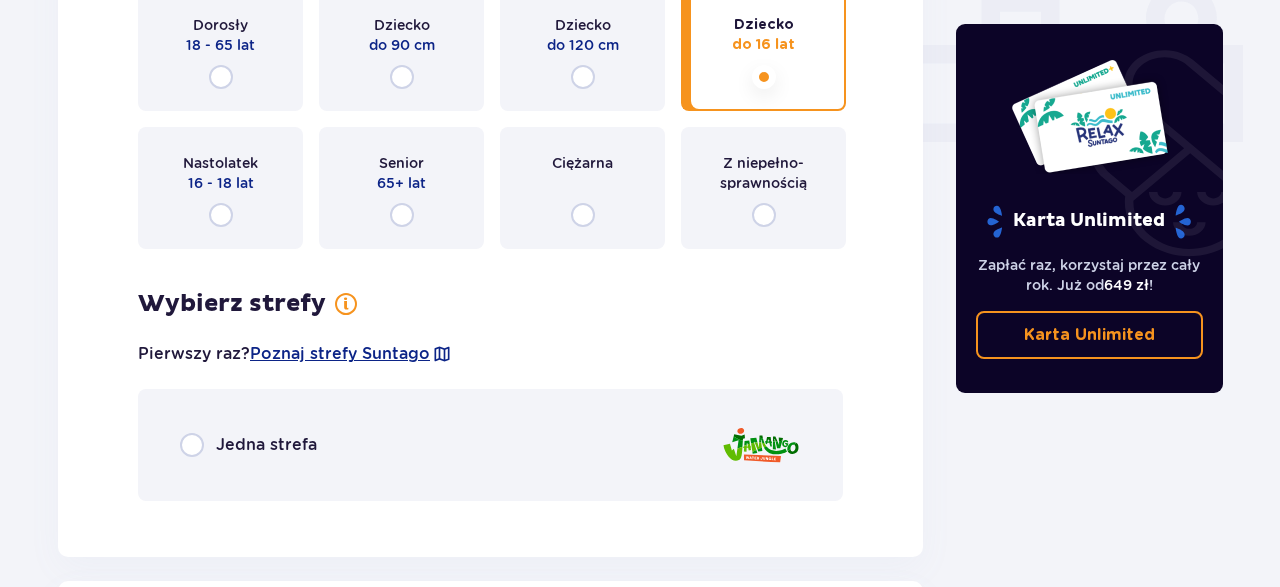 scroll, scrollTop: 876, scrollLeft: 0, axis: vertical 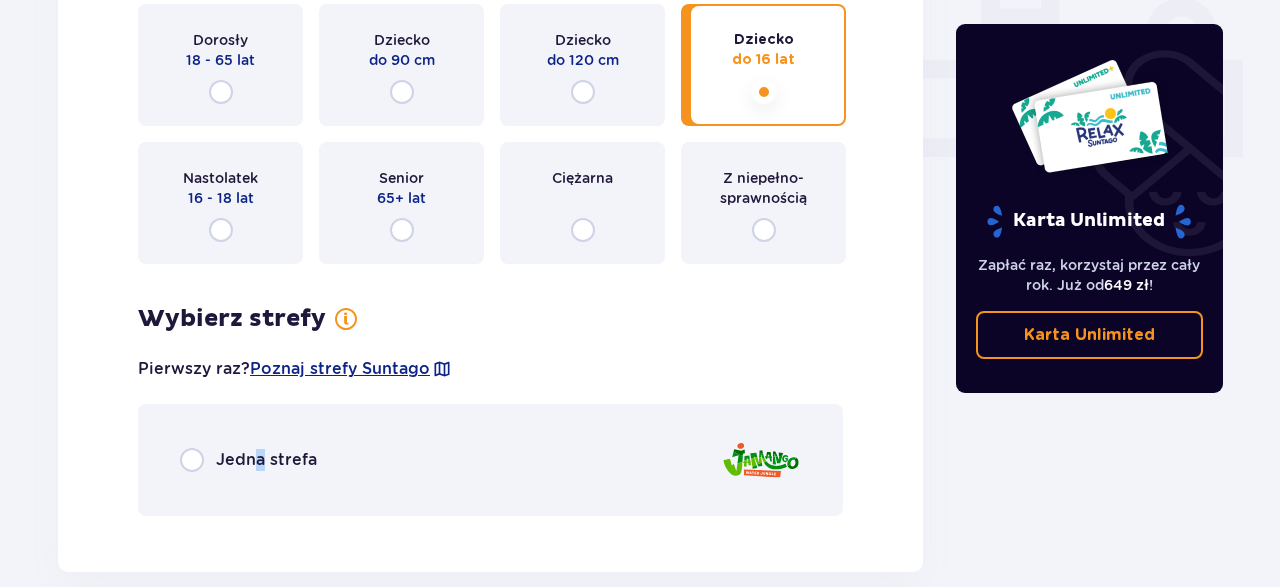 click on "Jedna strefa" at bounding box center [266, 460] 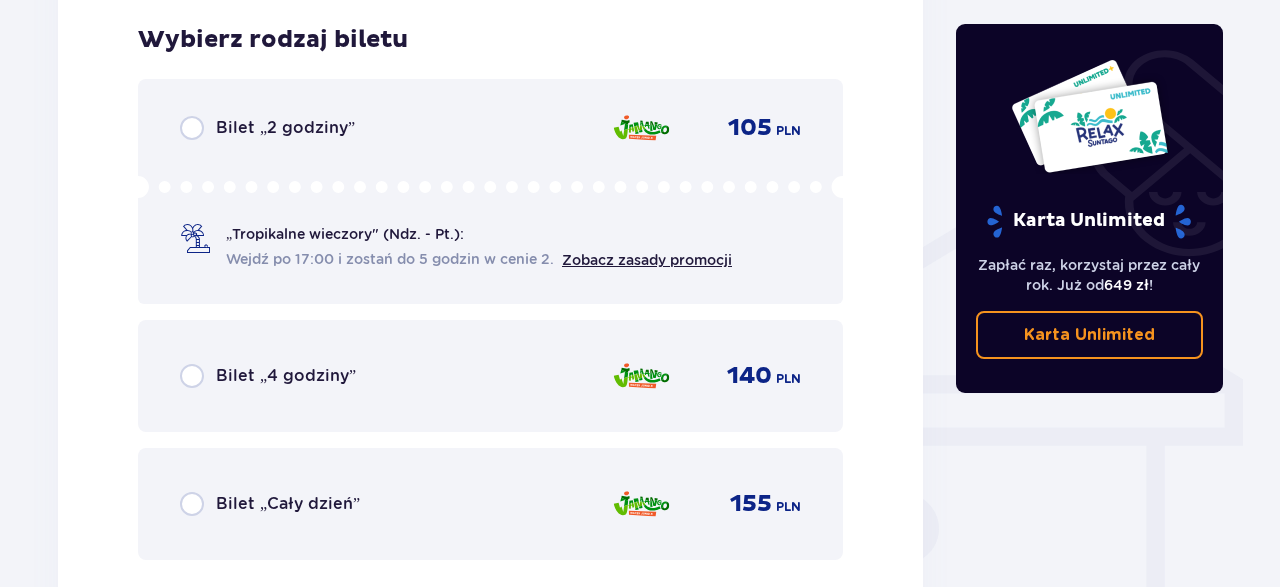 scroll, scrollTop: 1408, scrollLeft: 0, axis: vertical 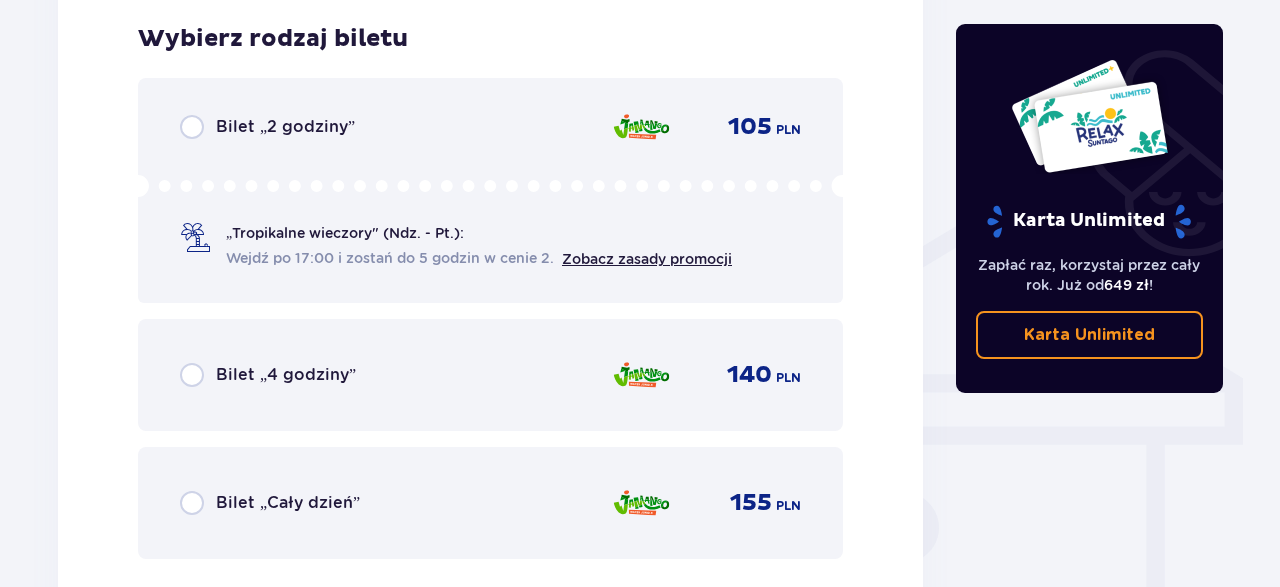click on "„Tropikalne wieczory" (Ndz. - Pt.): Wejdź po 17:00 i zostań do 5 godzin w cenie 2. Zobacz zasady promocji" at bounding box center (490, 222) 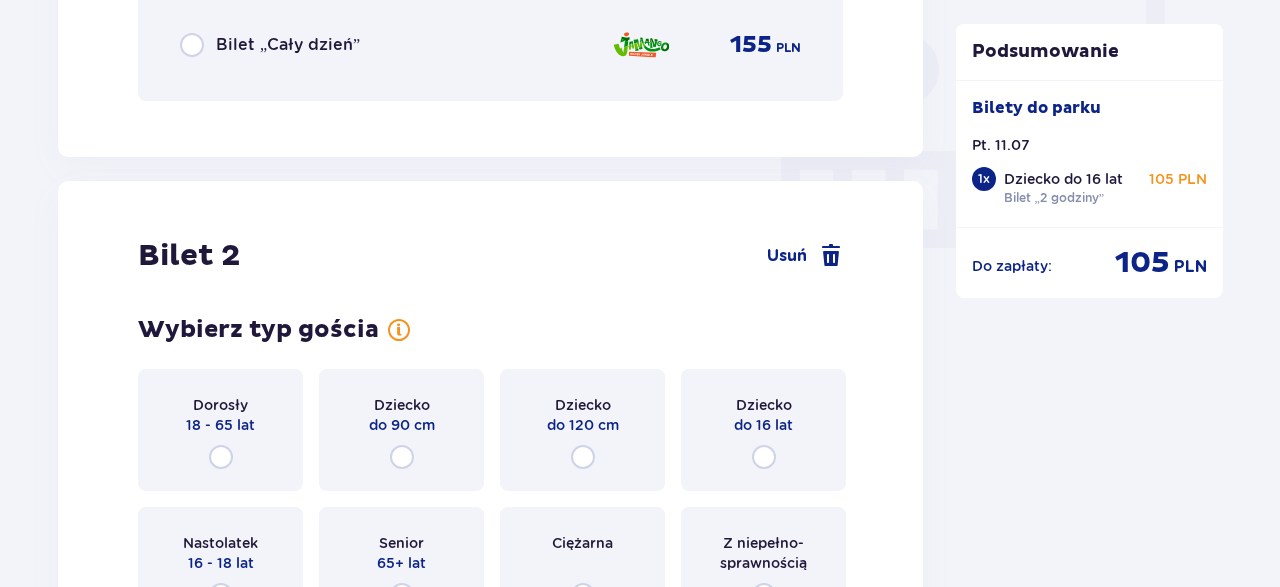 scroll, scrollTop: 1868, scrollLeft: 0, axis: vertical 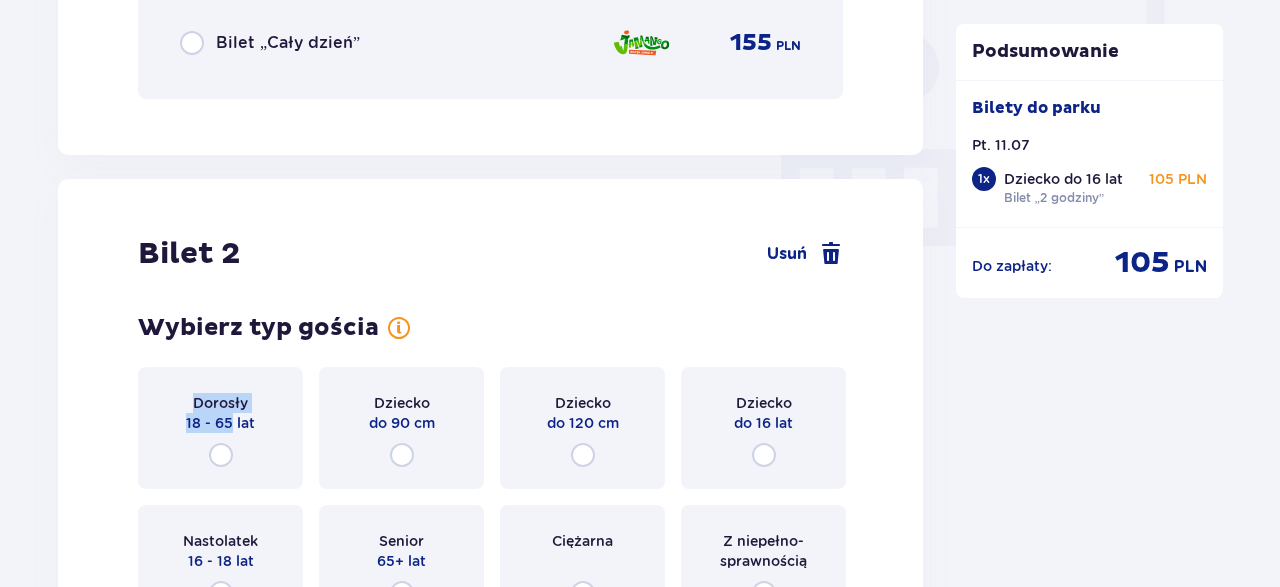 drag, startPoint x: 233, startPoint y: 450, endPoint x: 258, endPoint y: 468, distance: 30.805843 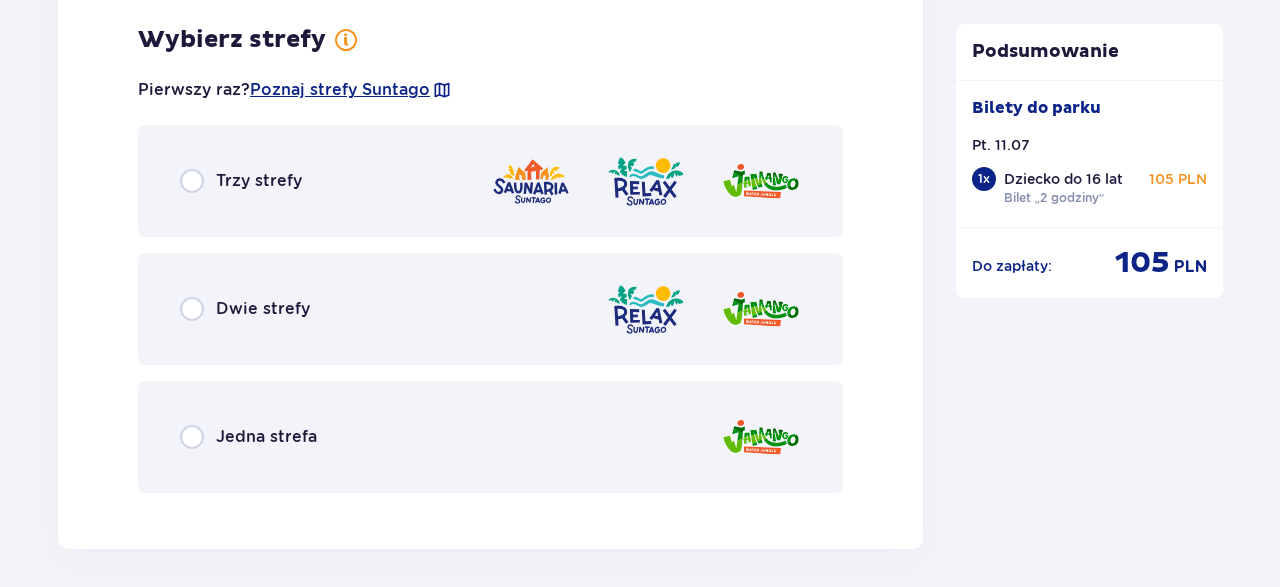 scroll, scrollTop: 2511, scrollLeft: 0, axis: vertical 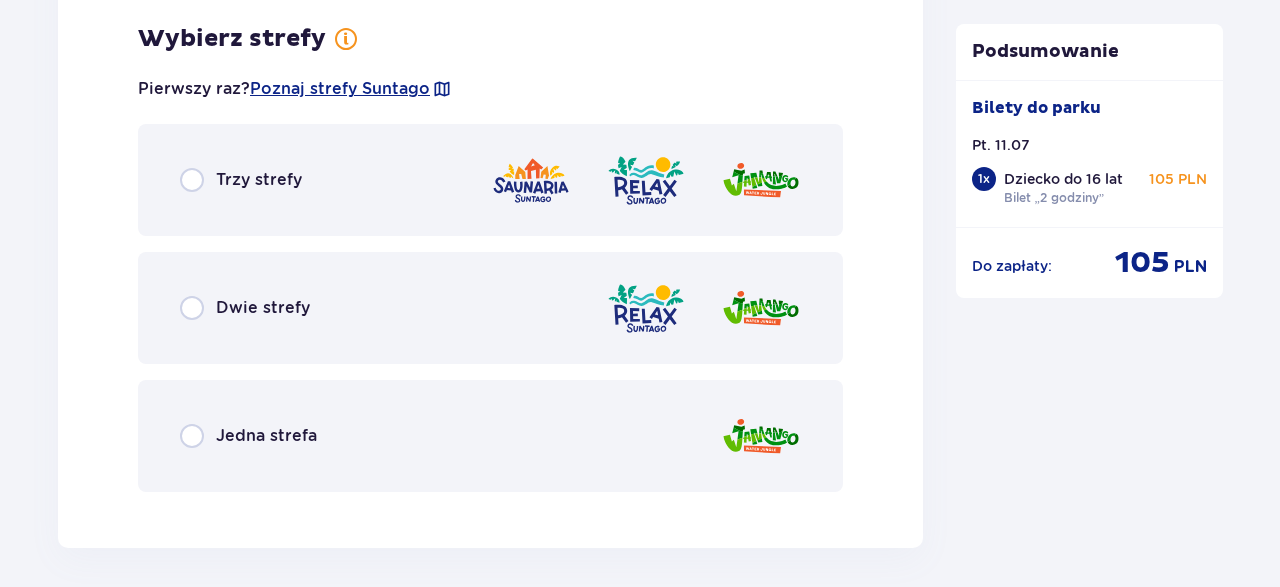 click on "Trzy strefy" at bounding box center (490, 180) 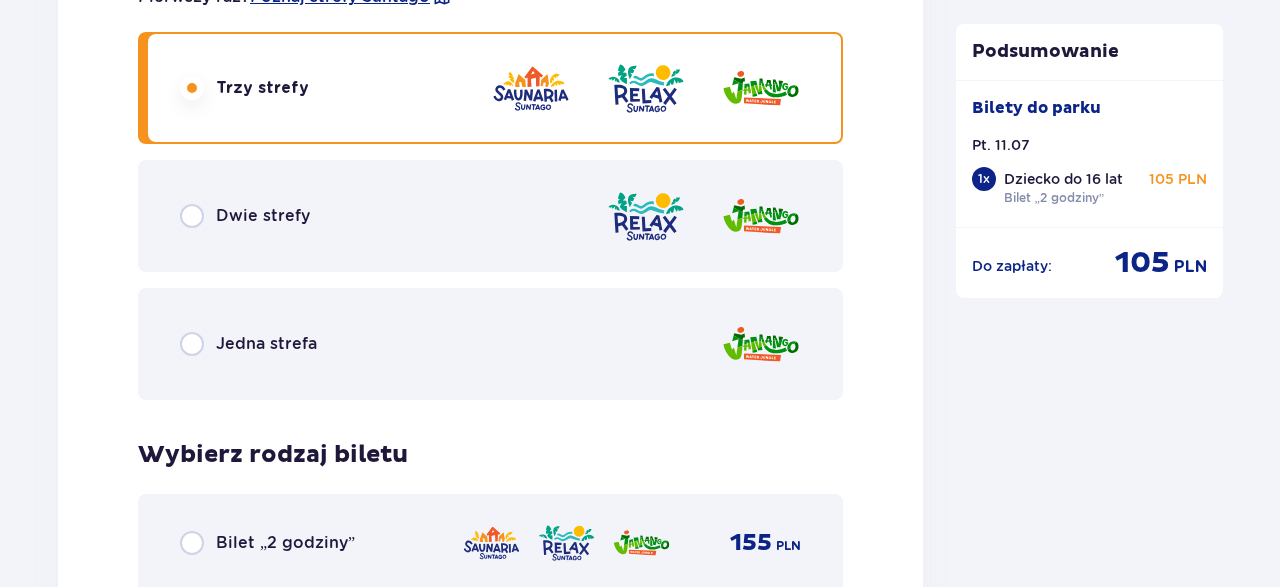 scroll, scrollTop: 2499, scrollLeft: 0, axis: vertical 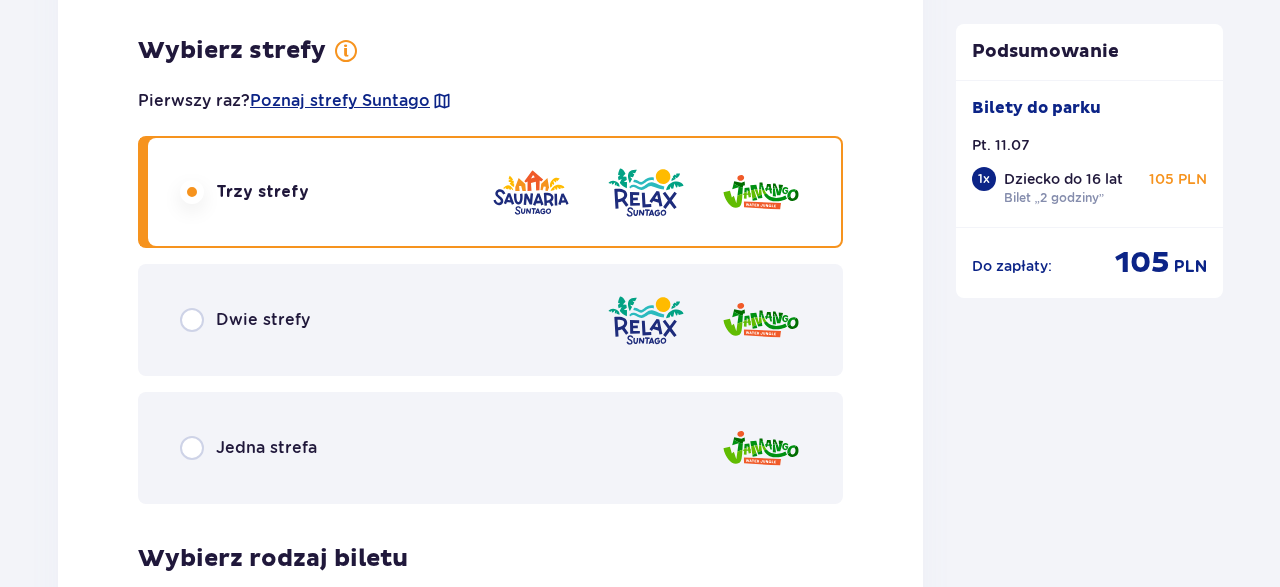 click on "Jedna strefa" at bounding box center (490, 448) 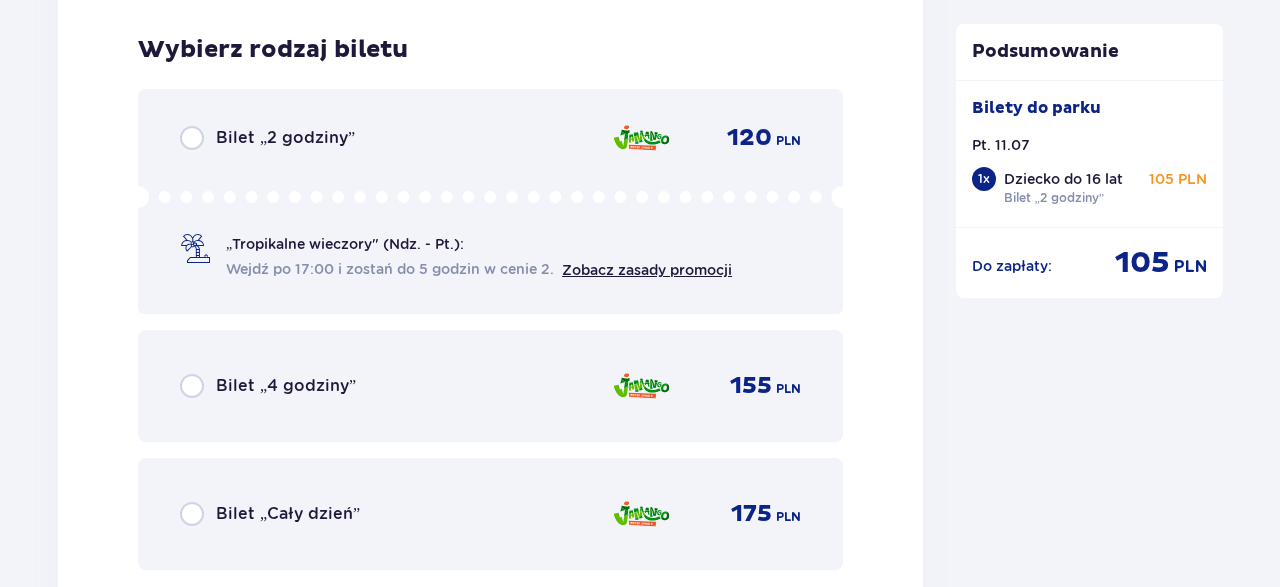scroll, scrollTop: 3019, scrollLeft: 0, axis: vertical 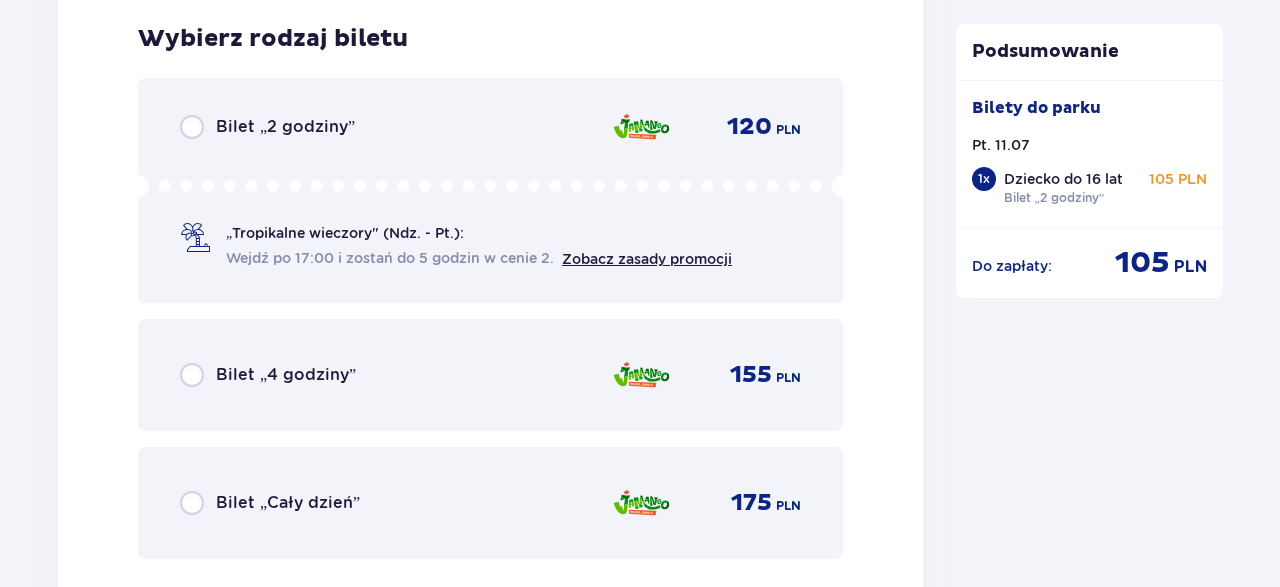 click 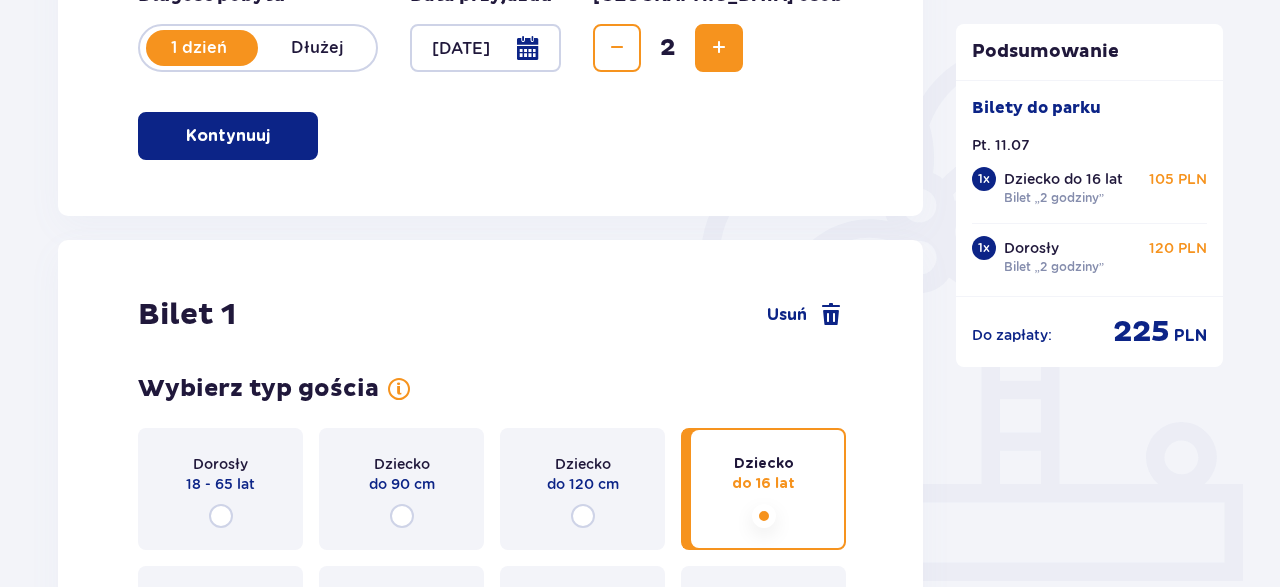 scroll, scrollTop: 242, scrollLeft: 0, axis: vertical 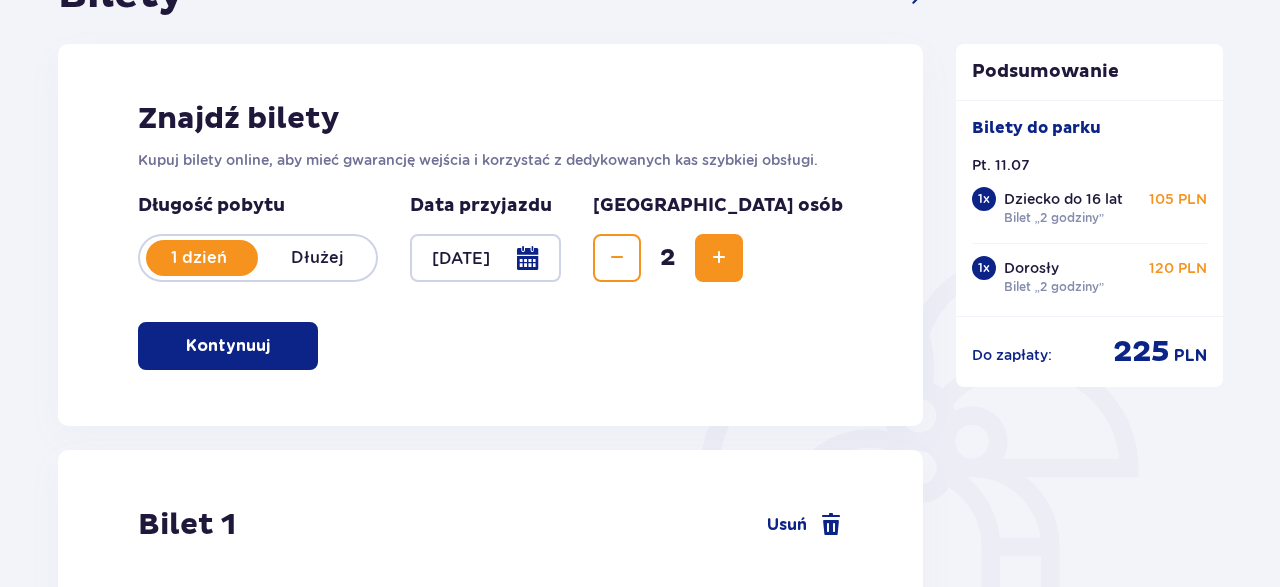 click at bounding box center (719, 258) 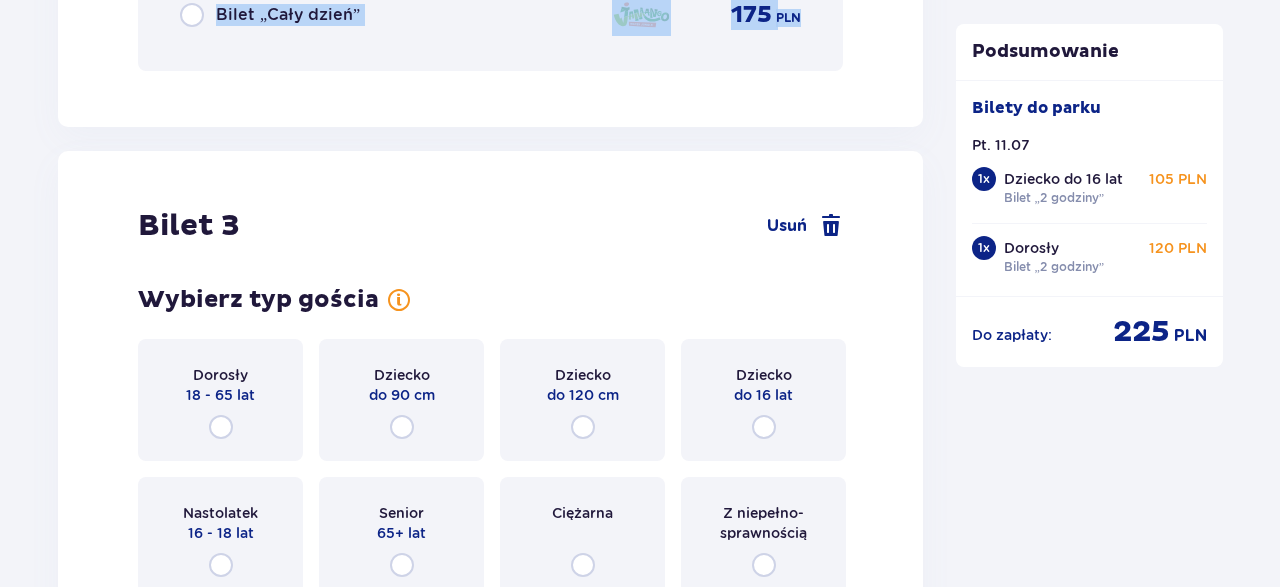 click on "Bilet   2 Usuń Wybierz typ gościa Dorosły 18 - 65 lat Dziecko do 90 cm Dziecko do 120 cm Dziecko do 16 lat Nastolatek 16 - 18 lat Senior 65+ lat Ciężarna Z niepełno­sprawnością Wybierz strefy Pierwszy raz?  Poznaj strefy Suntago Trzy strefy Dwie strefy Jedna strefa Wybierz rodzaj biletu Bilet „2 godziny” 120 PLN „Tropikalne wieczory" (Ndz. - Pt.): Wejdź po 17:00 i zostań do 5 godzin w cenie 2. Zobacz zasady promocji Bilet „4 godziny” 155 PLN Bilet „Cały dzień” 175 PLN" at bounding box center (490, -667) 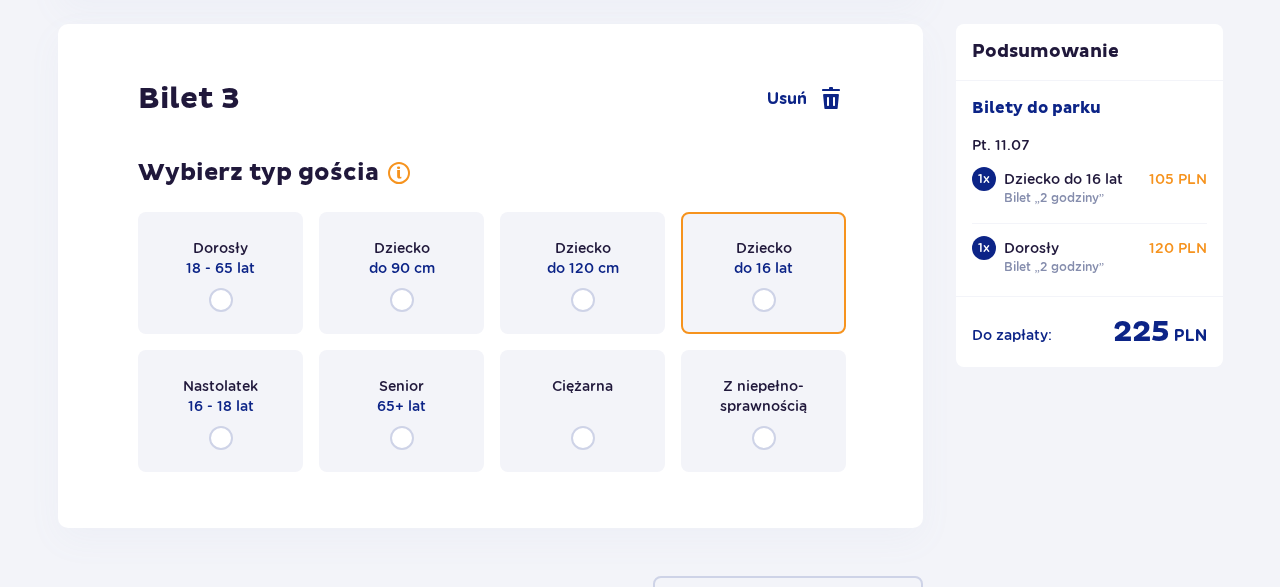 drag, startPoint x: 756, startPoint y: 303, endPoint x: 781, endPoint y: 315, distance: 27.730848 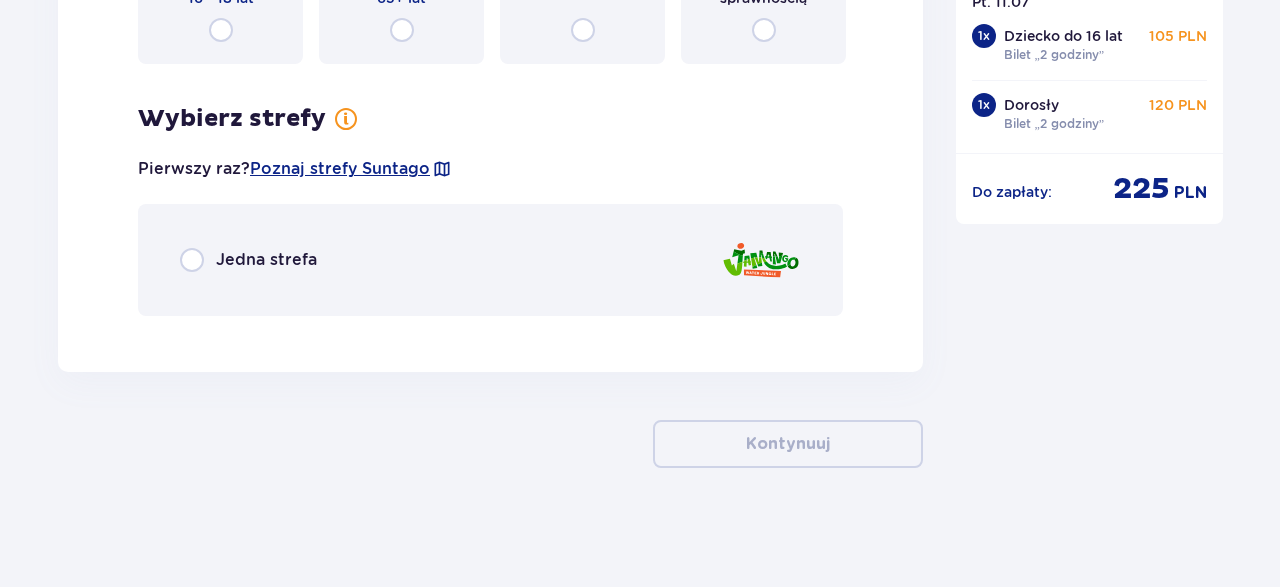 scroll, scrollTop: 4042, scrollLeft: 0, axis: vertical 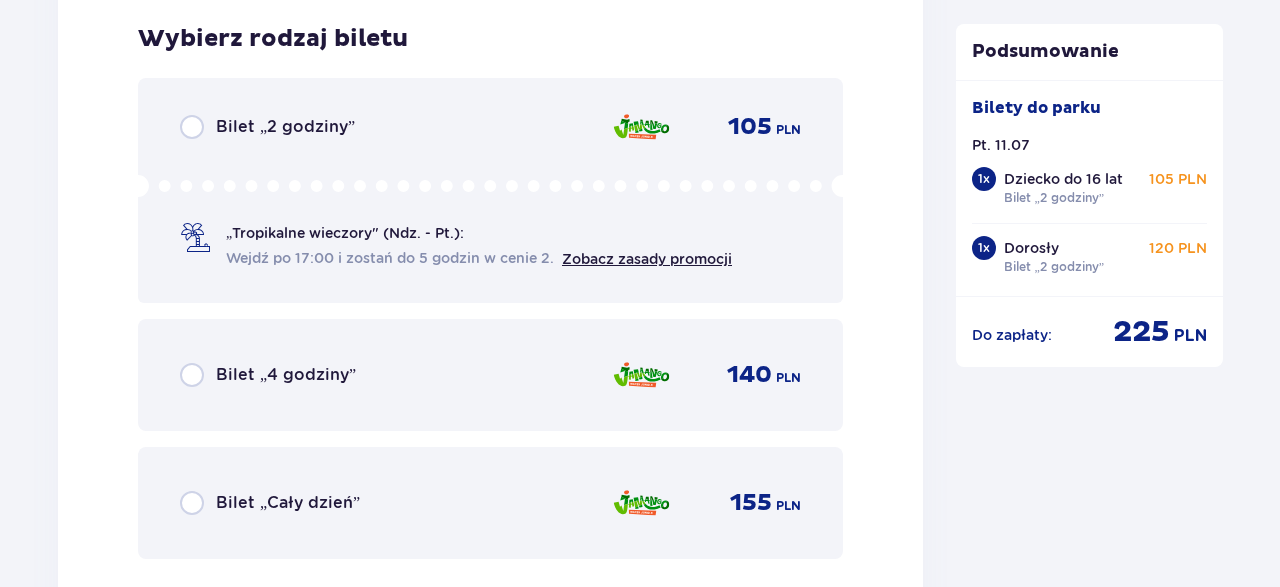 drag, startPoint x: 359, startPoint y: 127, endPoint x: 379, endPoint y: 141, distance: 24.41311 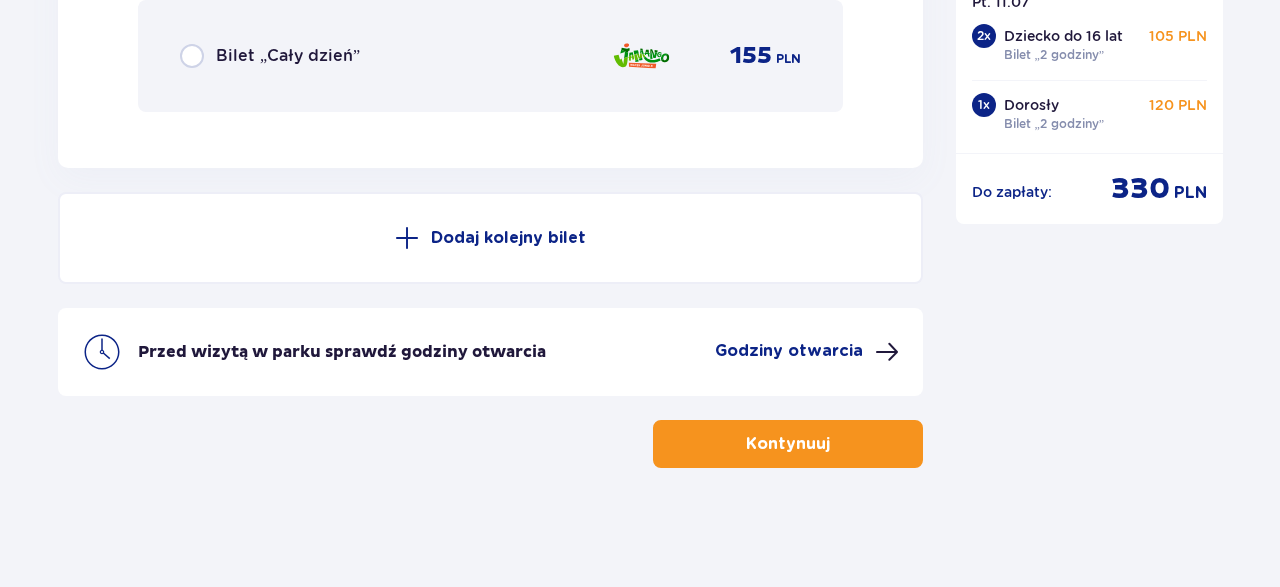 scroll, scrollTop: 4822, scrollLeft: 0, axis: vertical 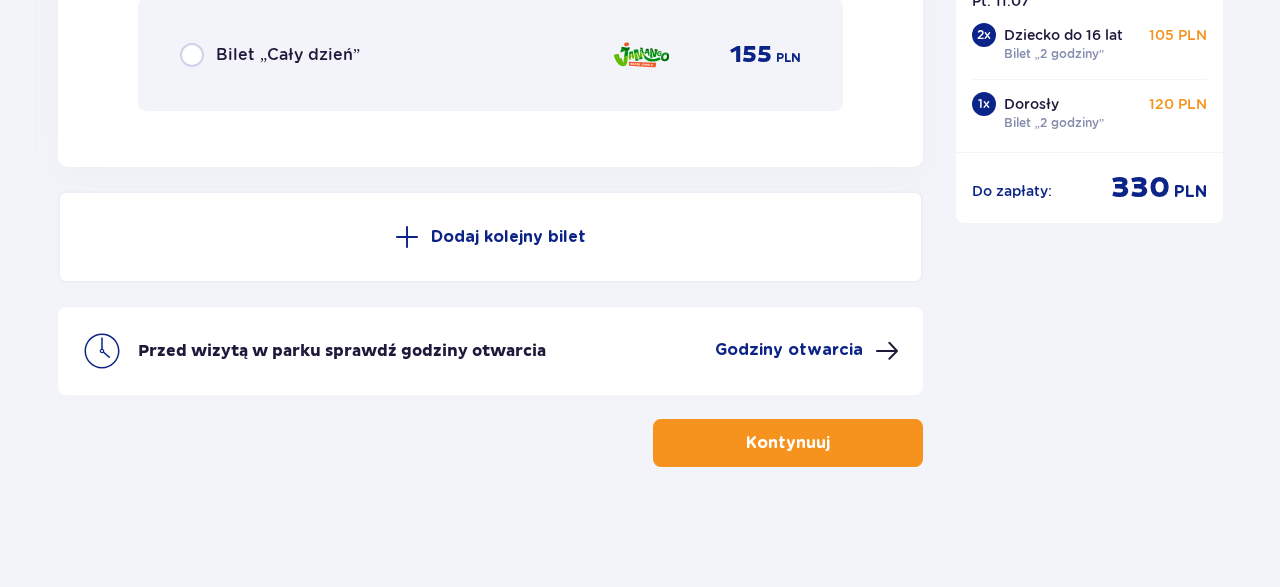 click on "Kontynuuj" at bounding box center [788, 443] 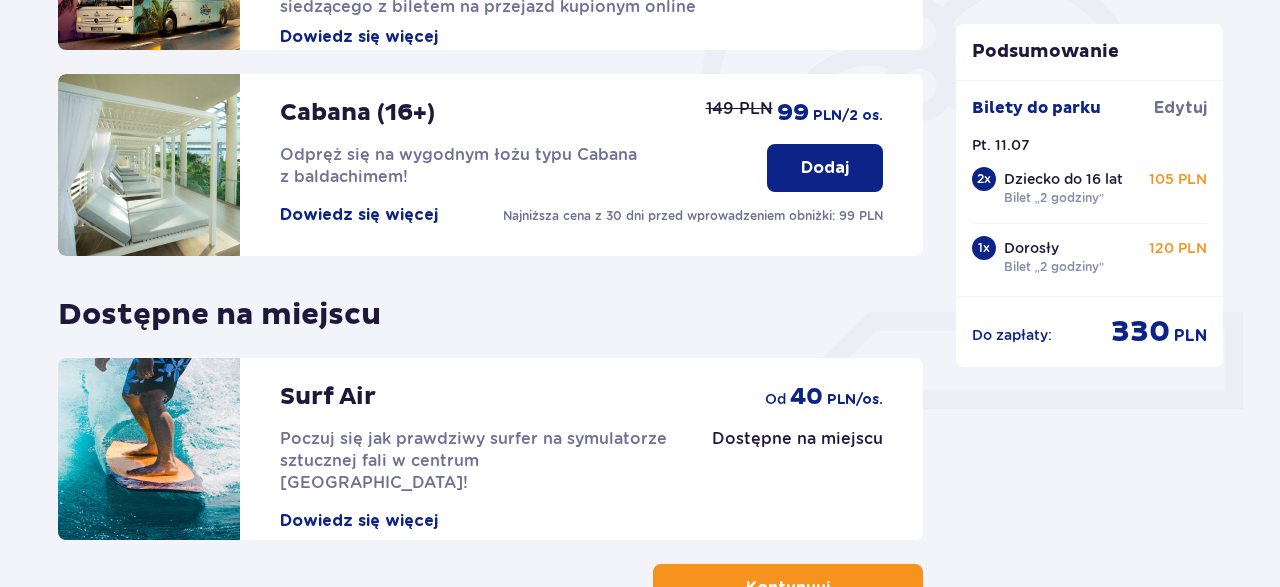 scroll, scrollTop: 768, scrollLeft: 0, axis: vertical 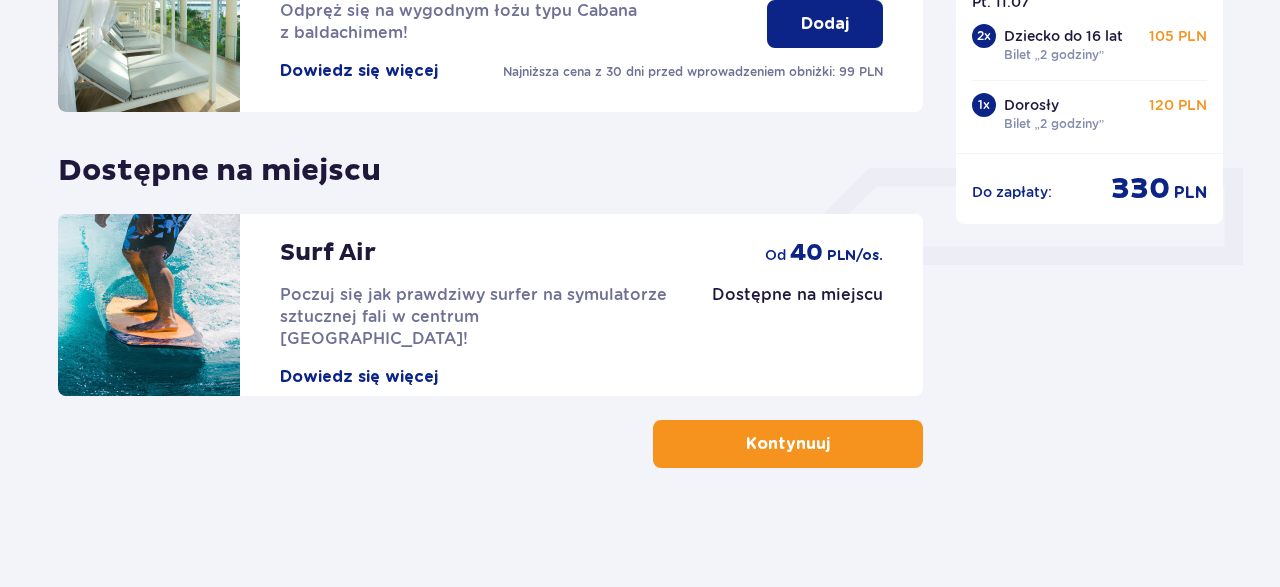click on "Kontynuuj" at bounding box center [788, 444] 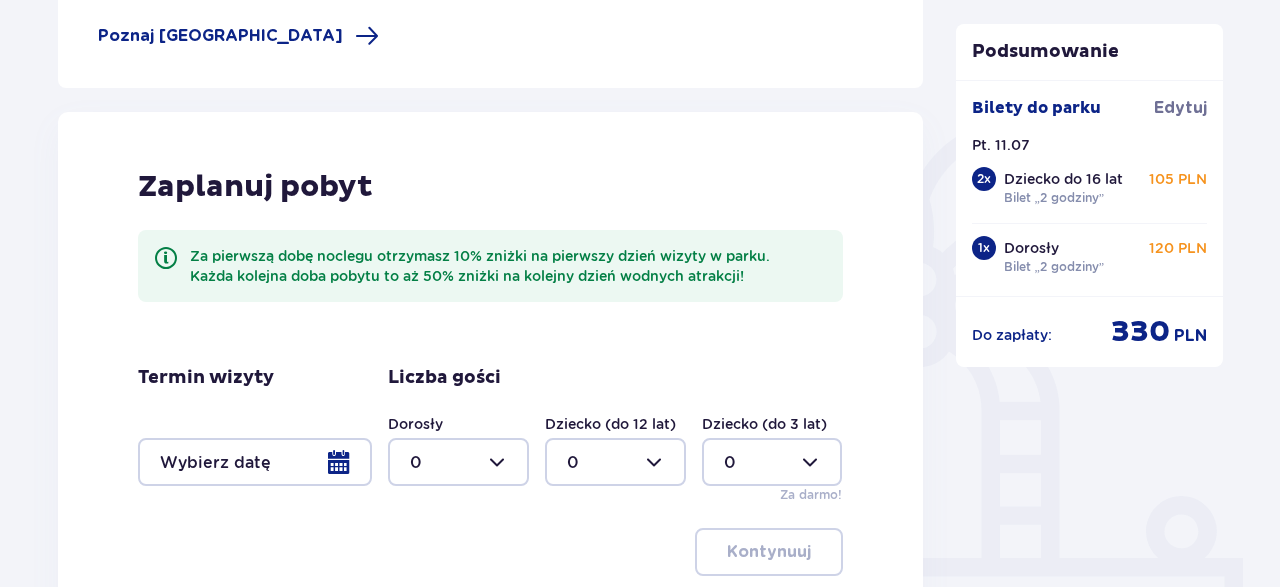 scroll, scrollTop: 416, scrollLeft: 0, axis: vertical 